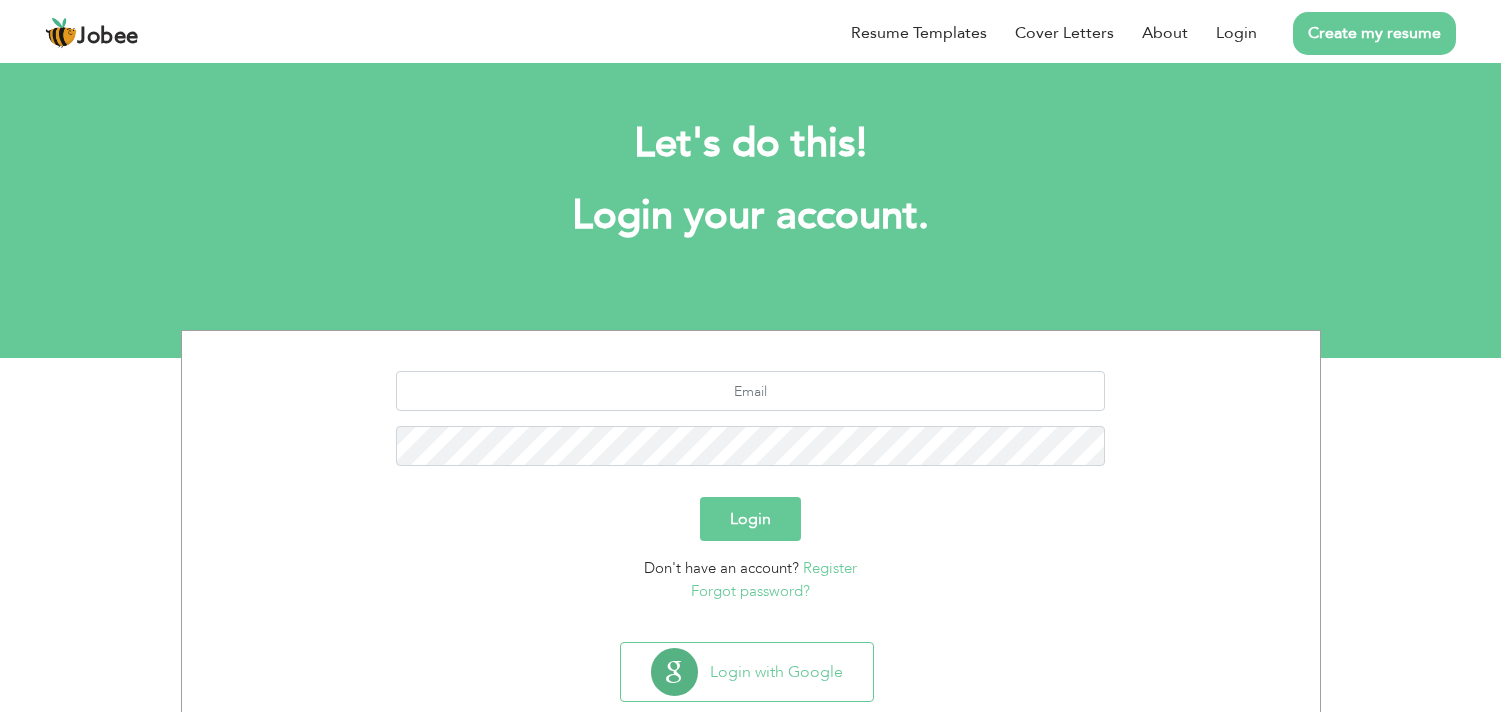 scroll, scrollTop: 46, scrollLeft: 0, axis: vertical 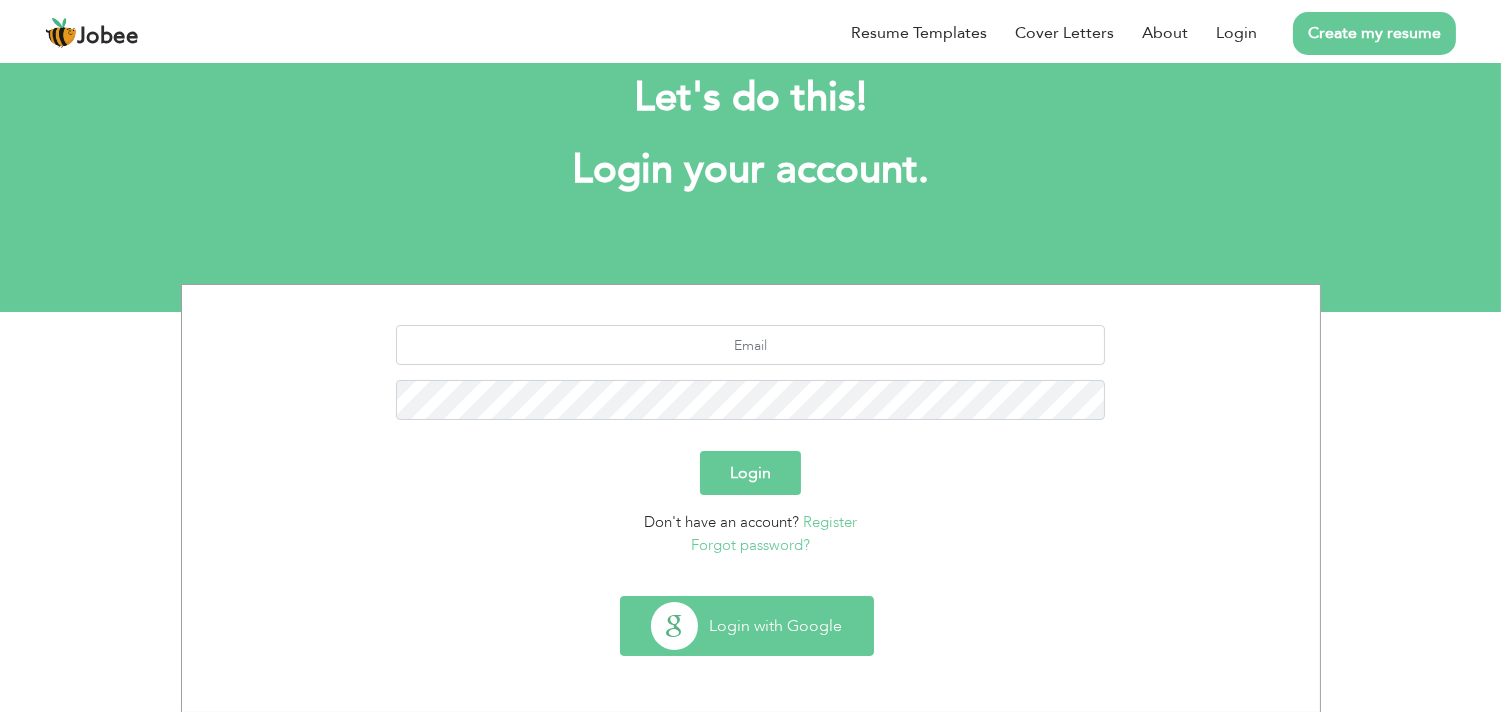 click on "Login with Google" at bounding box center [747, 626] 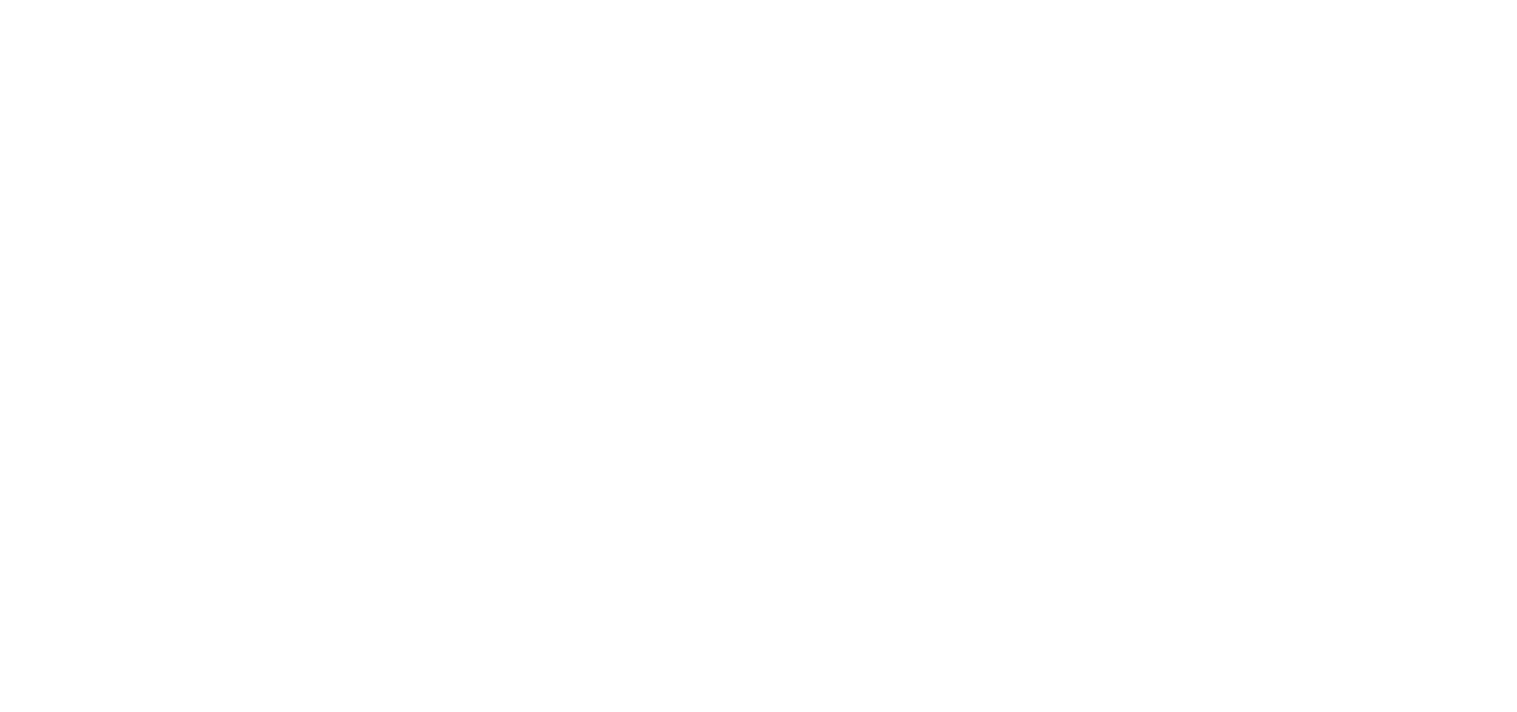 scroll, scrollTop: 0, scrollLeft: 0, axis: both 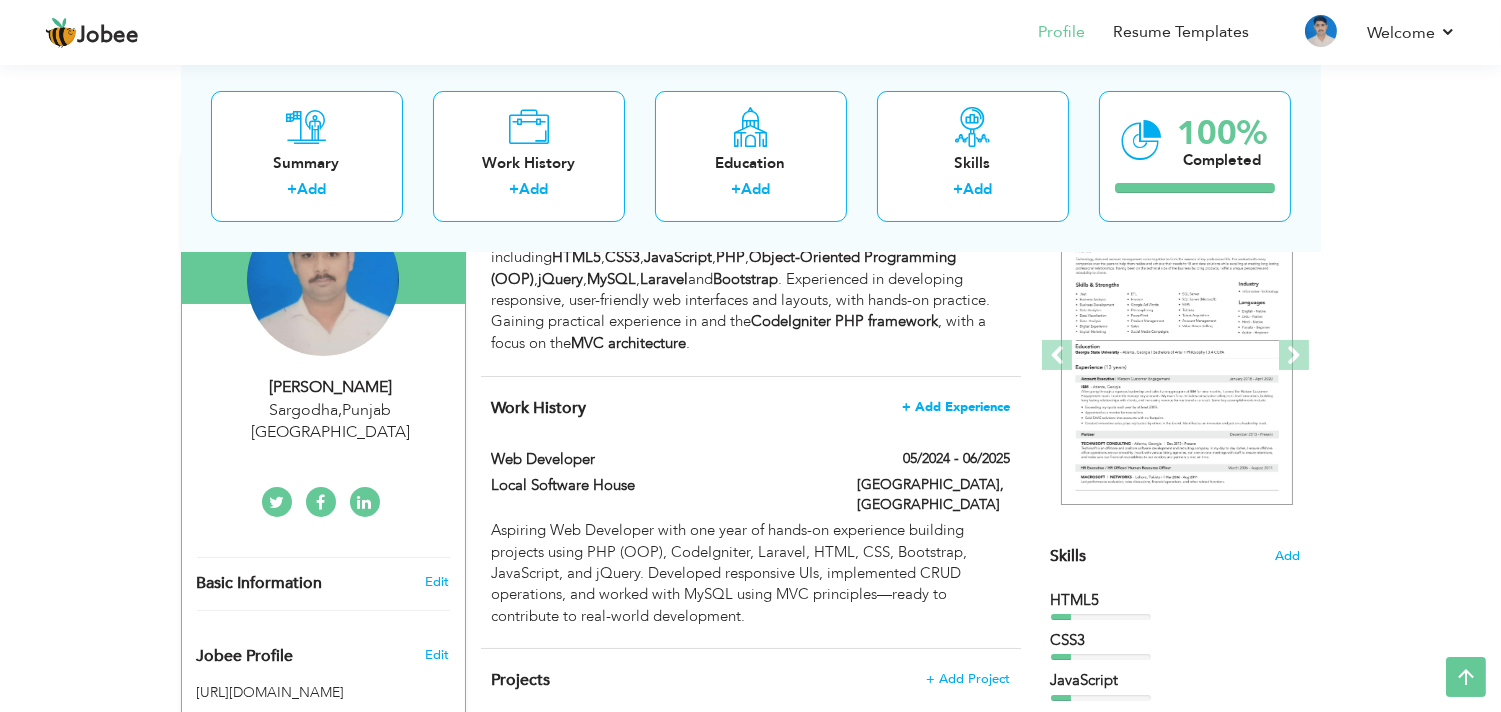 click on "+ Add Experience" at bounding box center [956, 407] 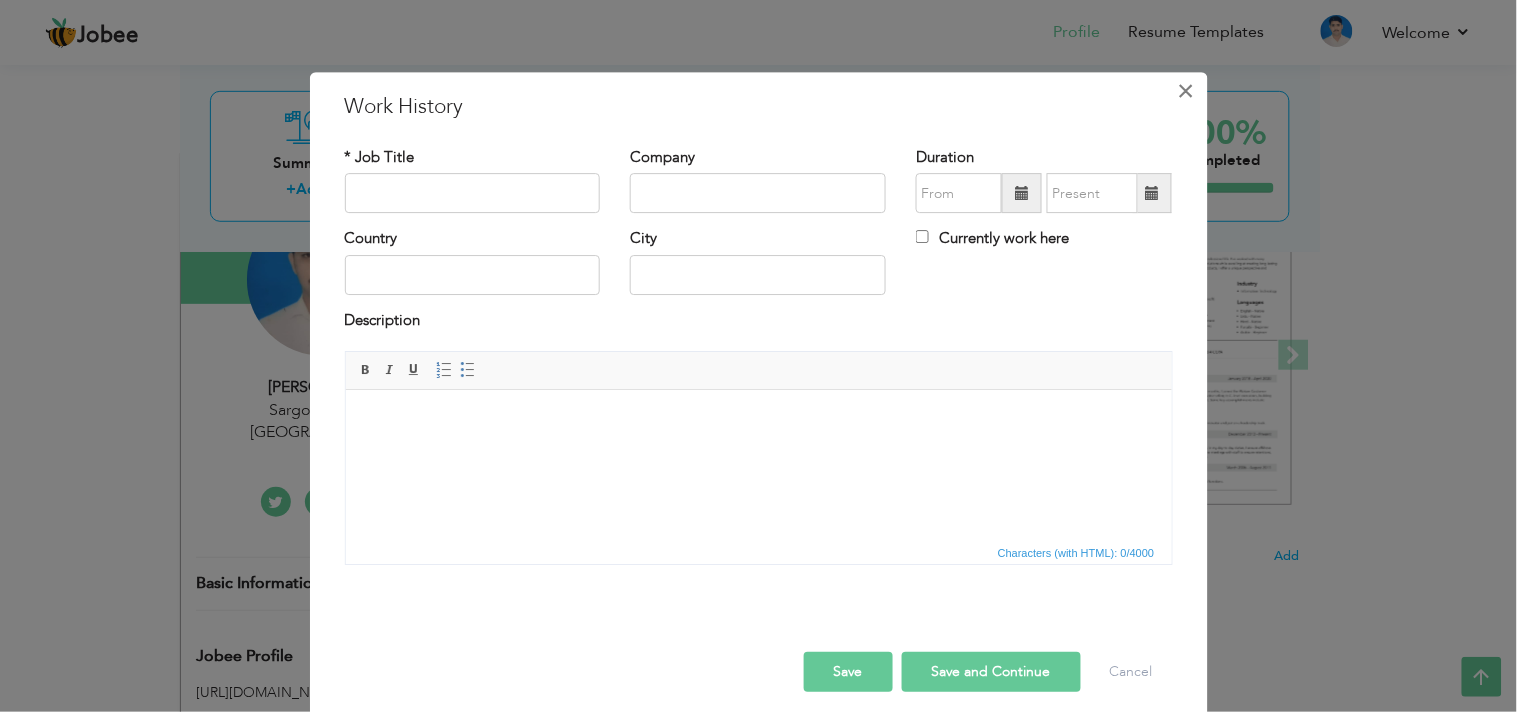 click on "×" at bounding box center [1186, 91] 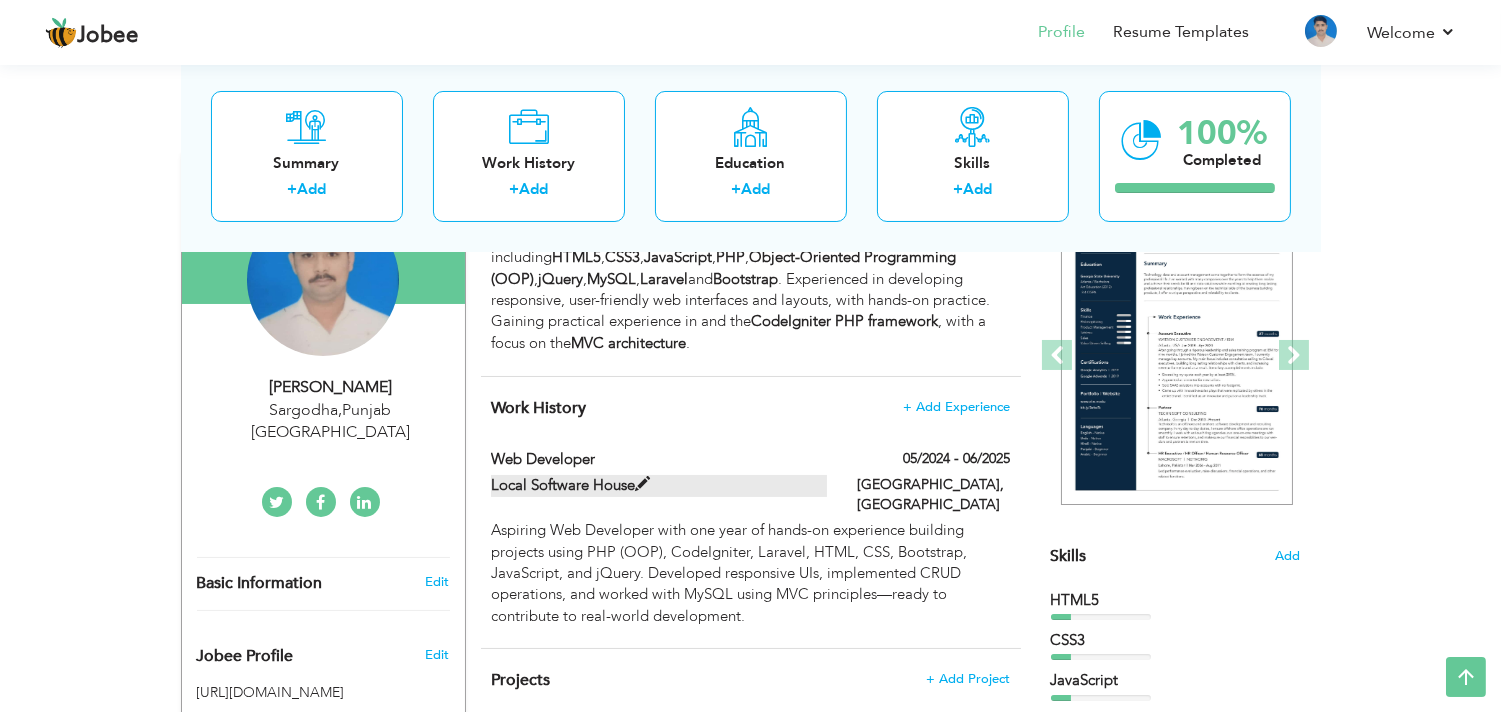 click on "Local Software House" at bounding box center [659, 485] 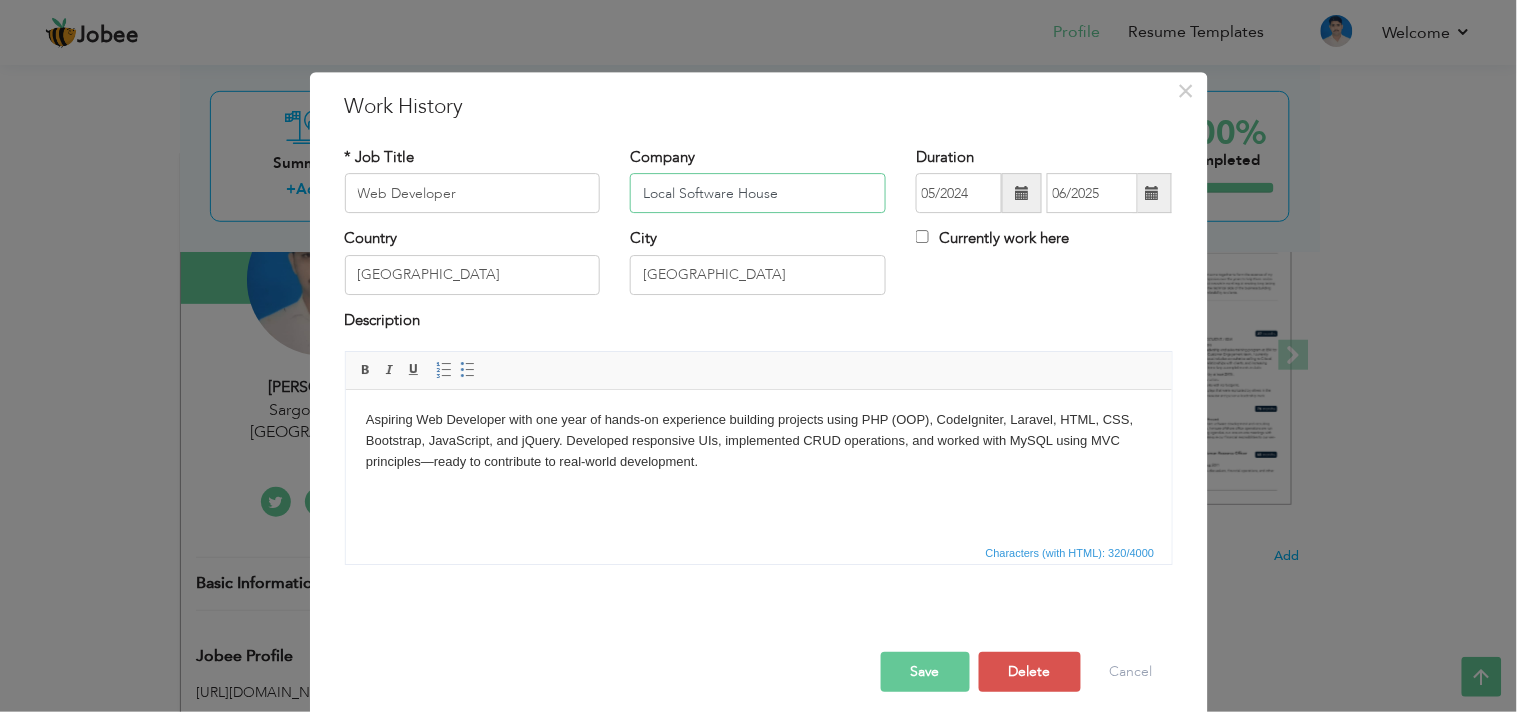 click on "Local Software House" at bounding box center [758, 194] 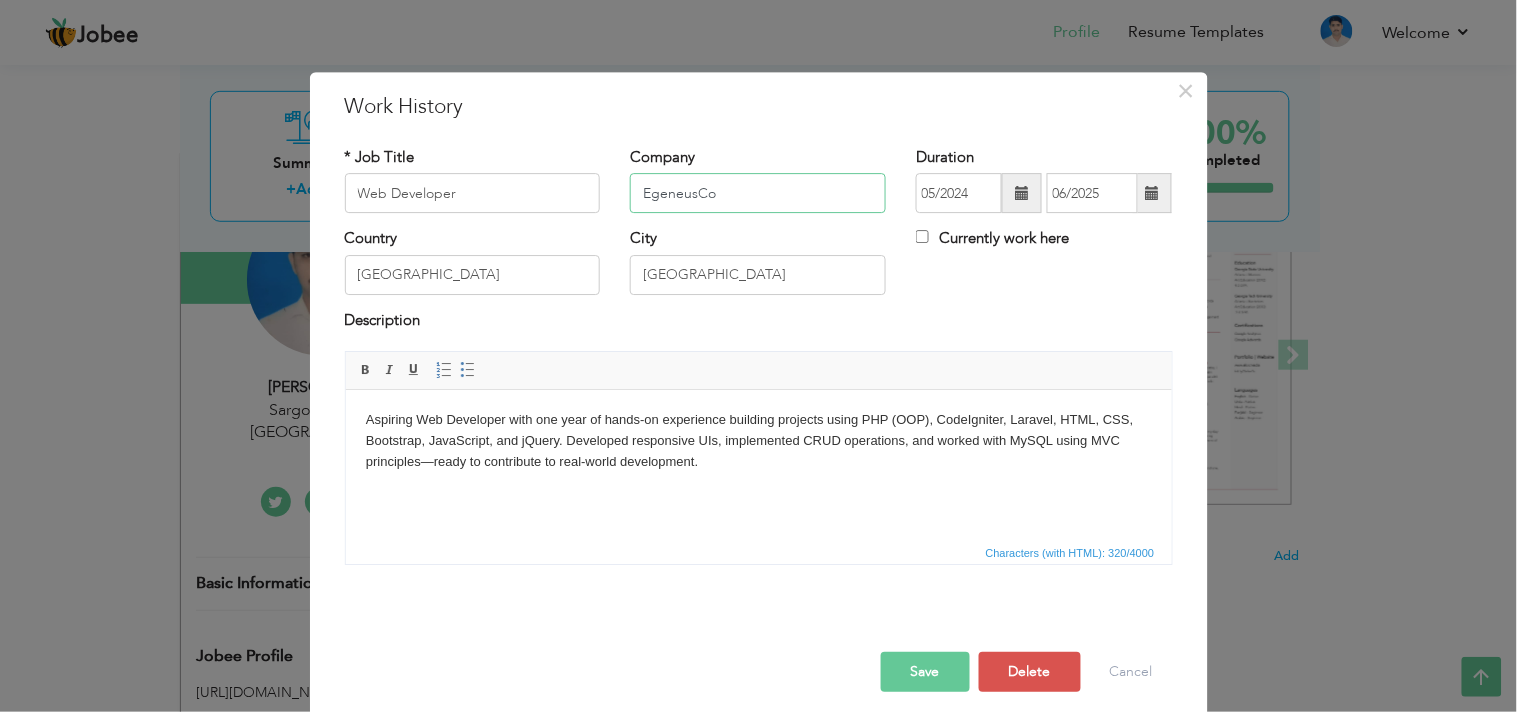 type on "EgeneusCo" 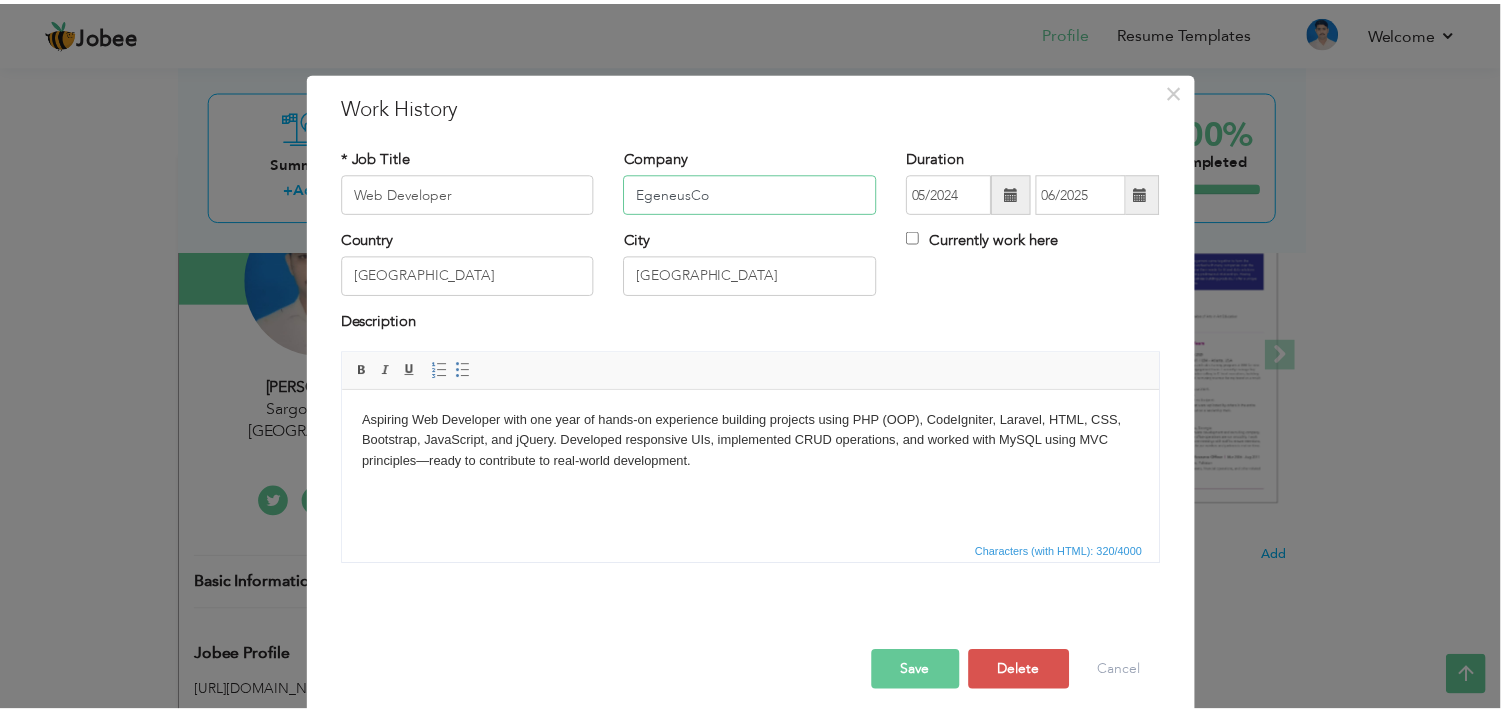 scroll, scrollTop: 15, scrollLeft: 0, axis: vertical 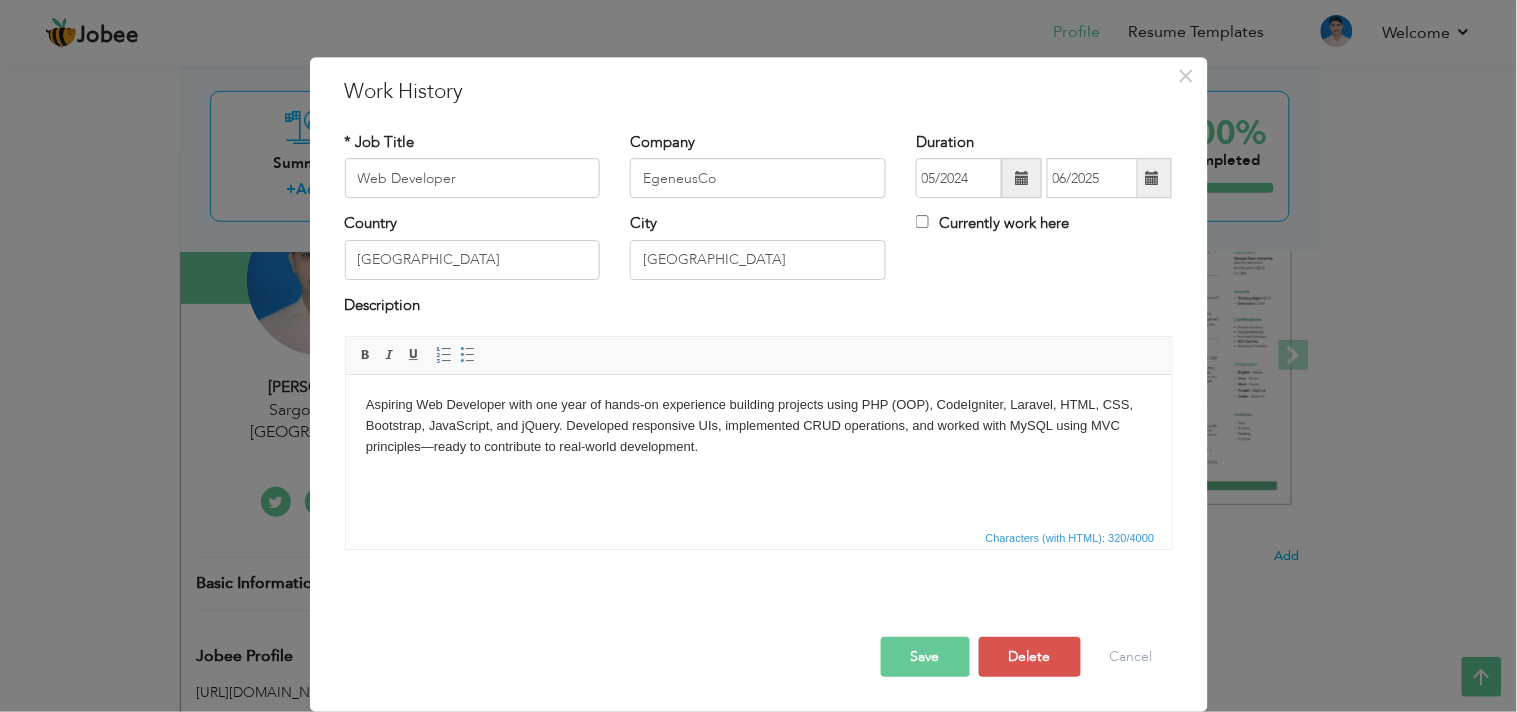 click at bounding box center (1022, 178) 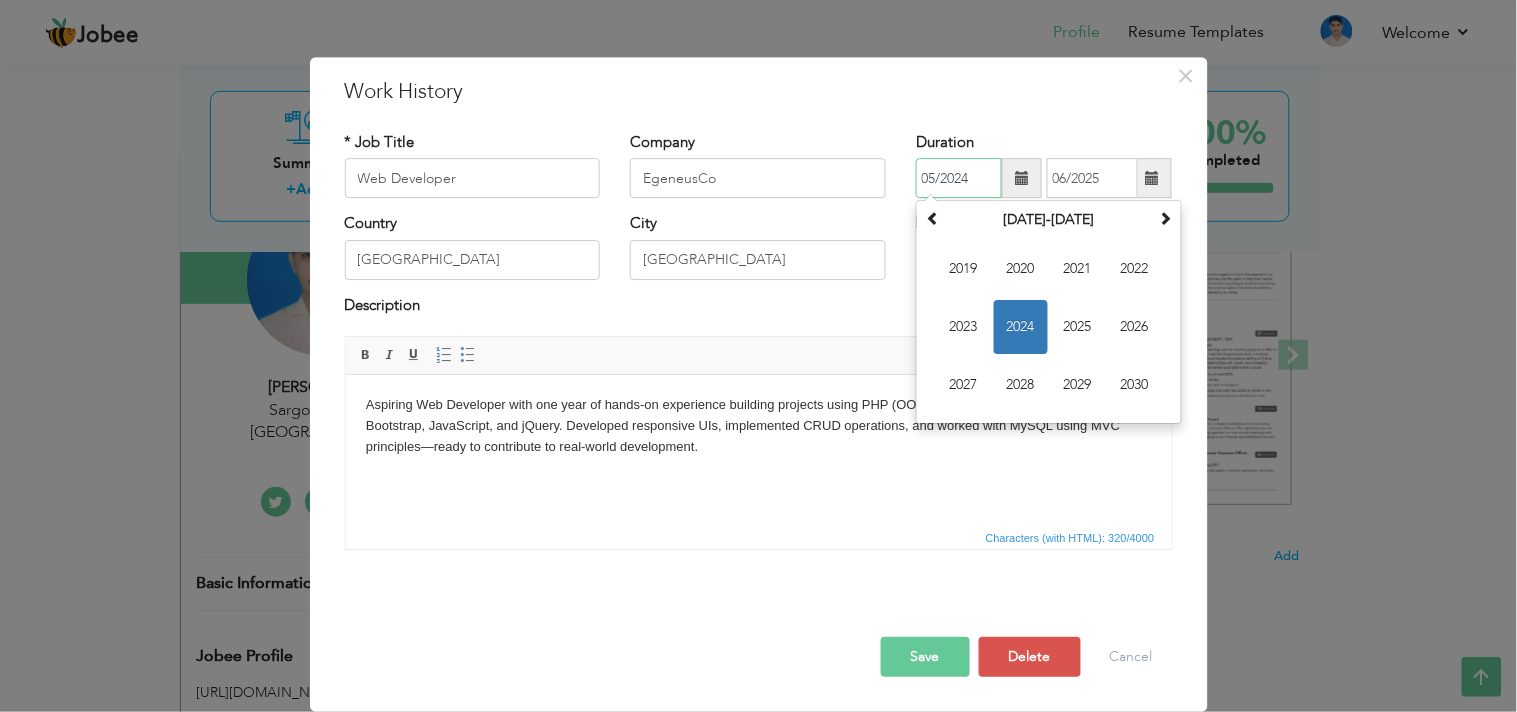 click on "2024" at bounding box center [1021, 328] 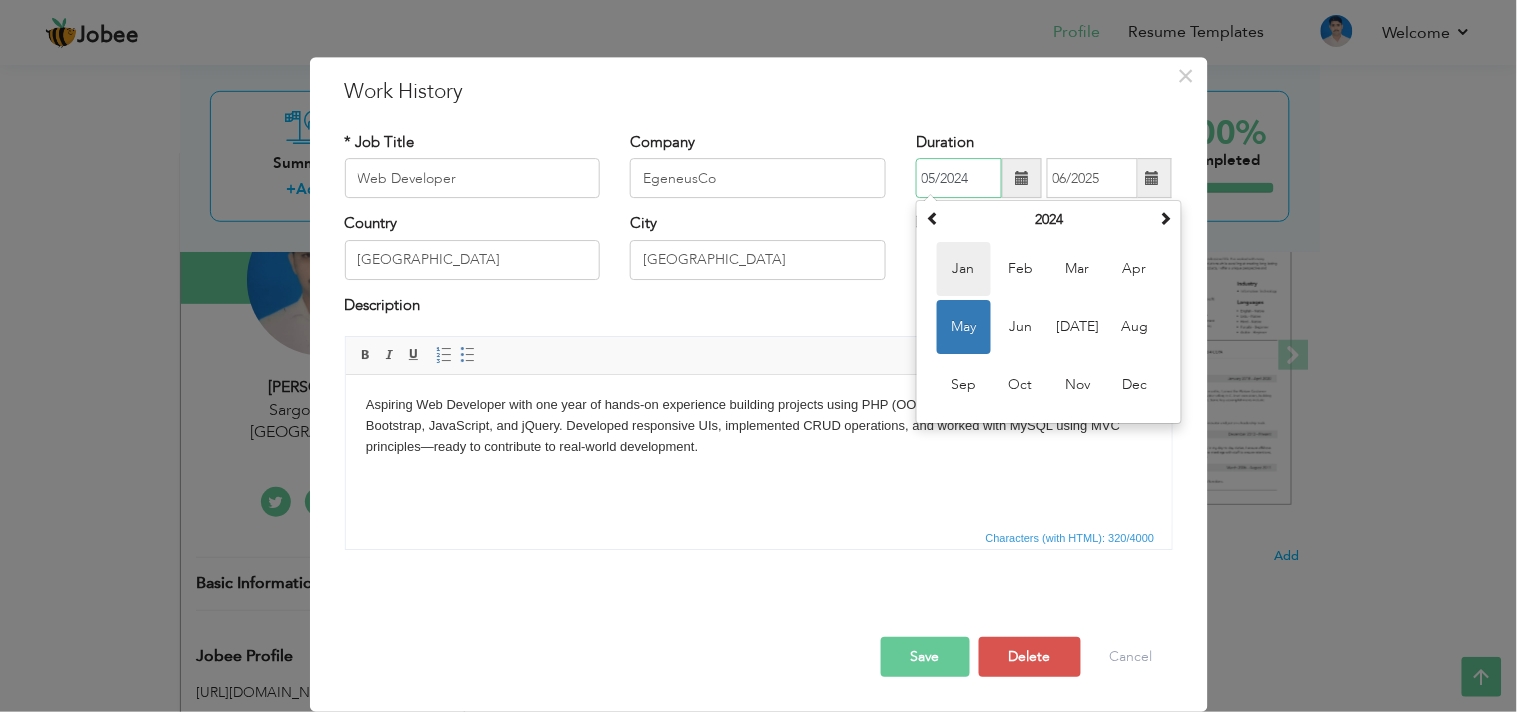 click on "Jan" at bounding box center (964, 270) 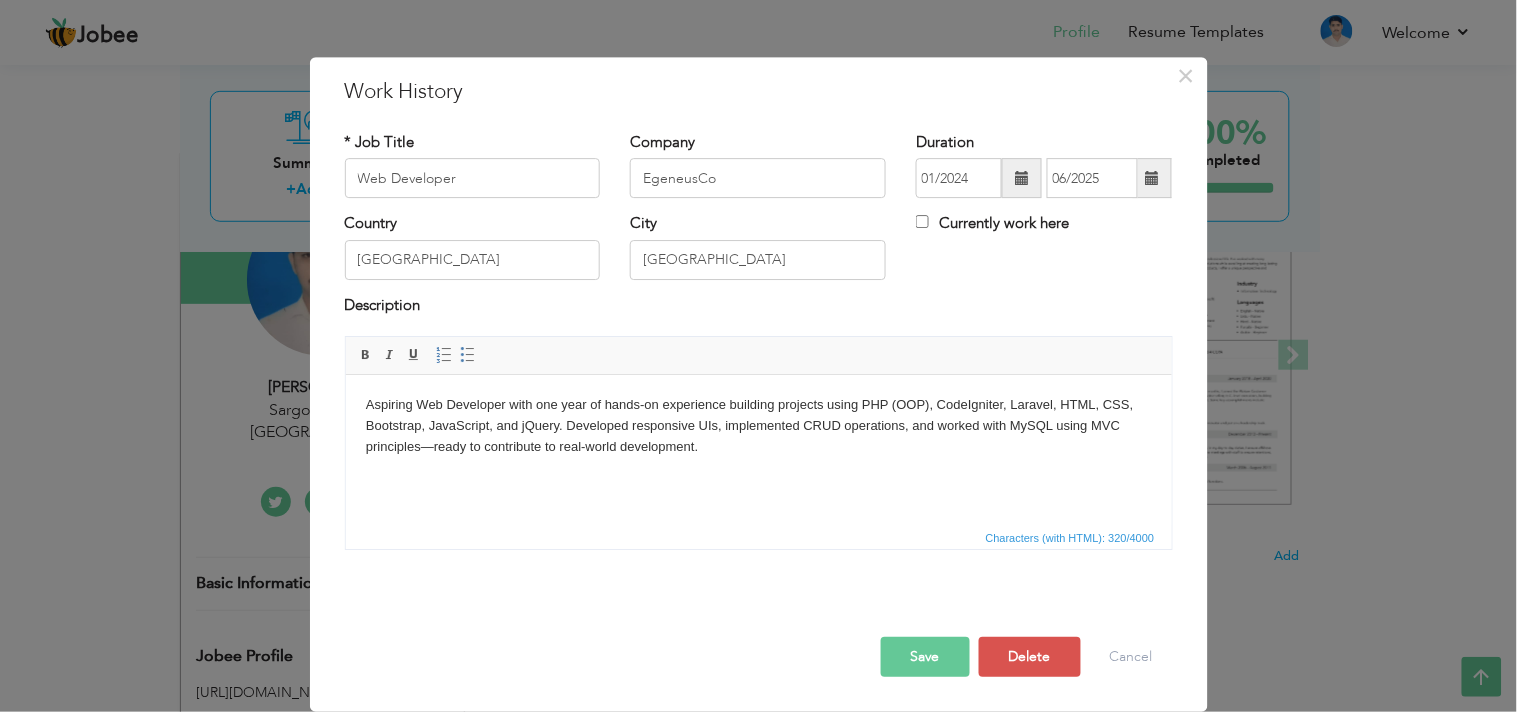 click at bounding box center (1022, 179) 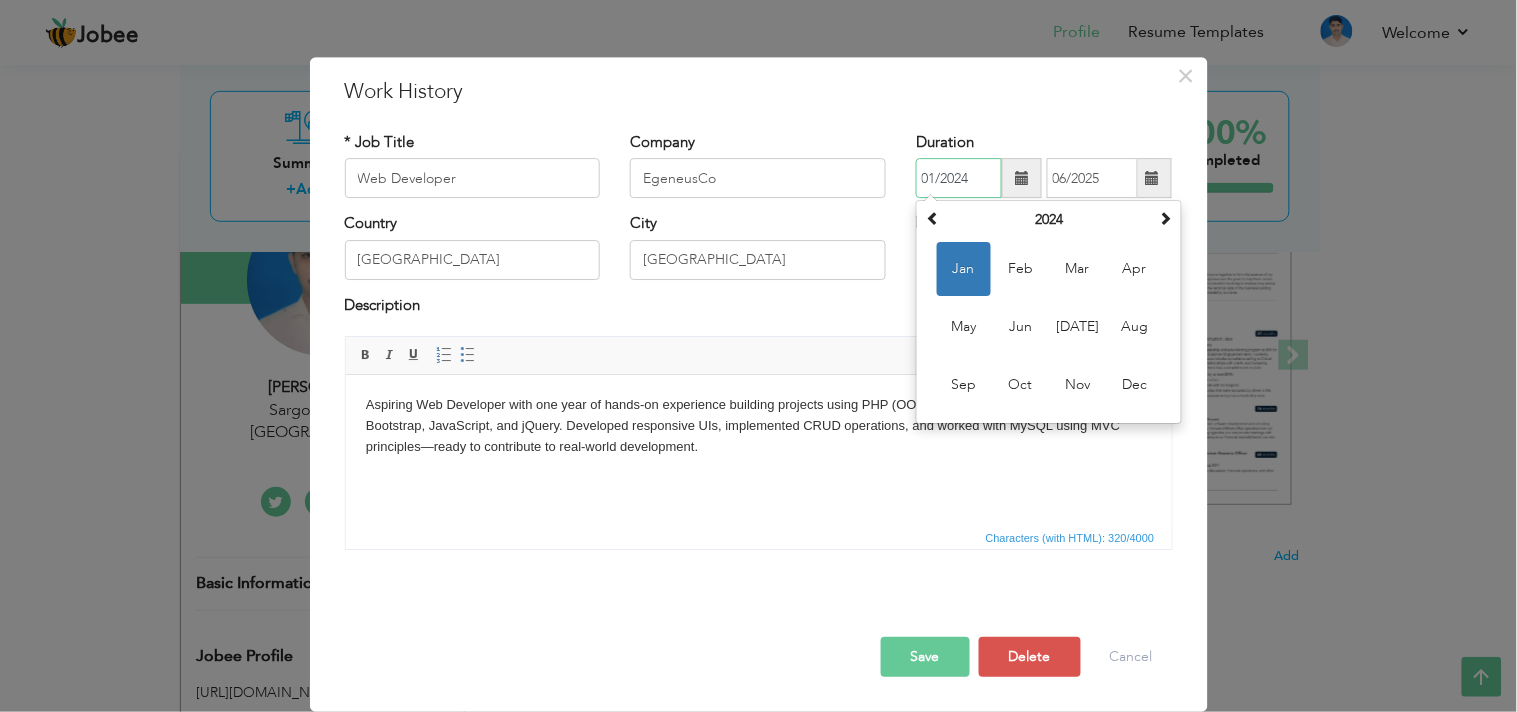 click on "Jan" at bounding box center (964, 270) 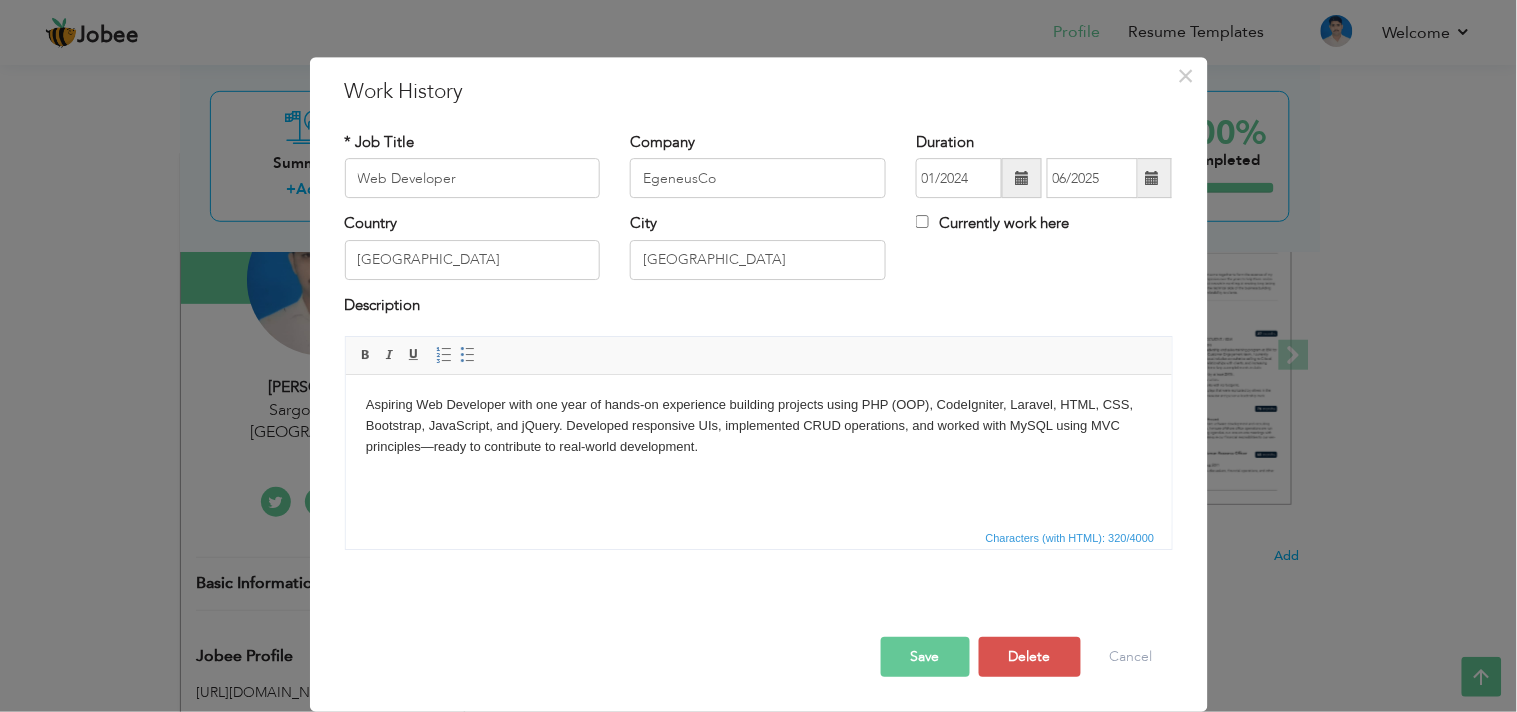 click at bounding box center [1022, 178] 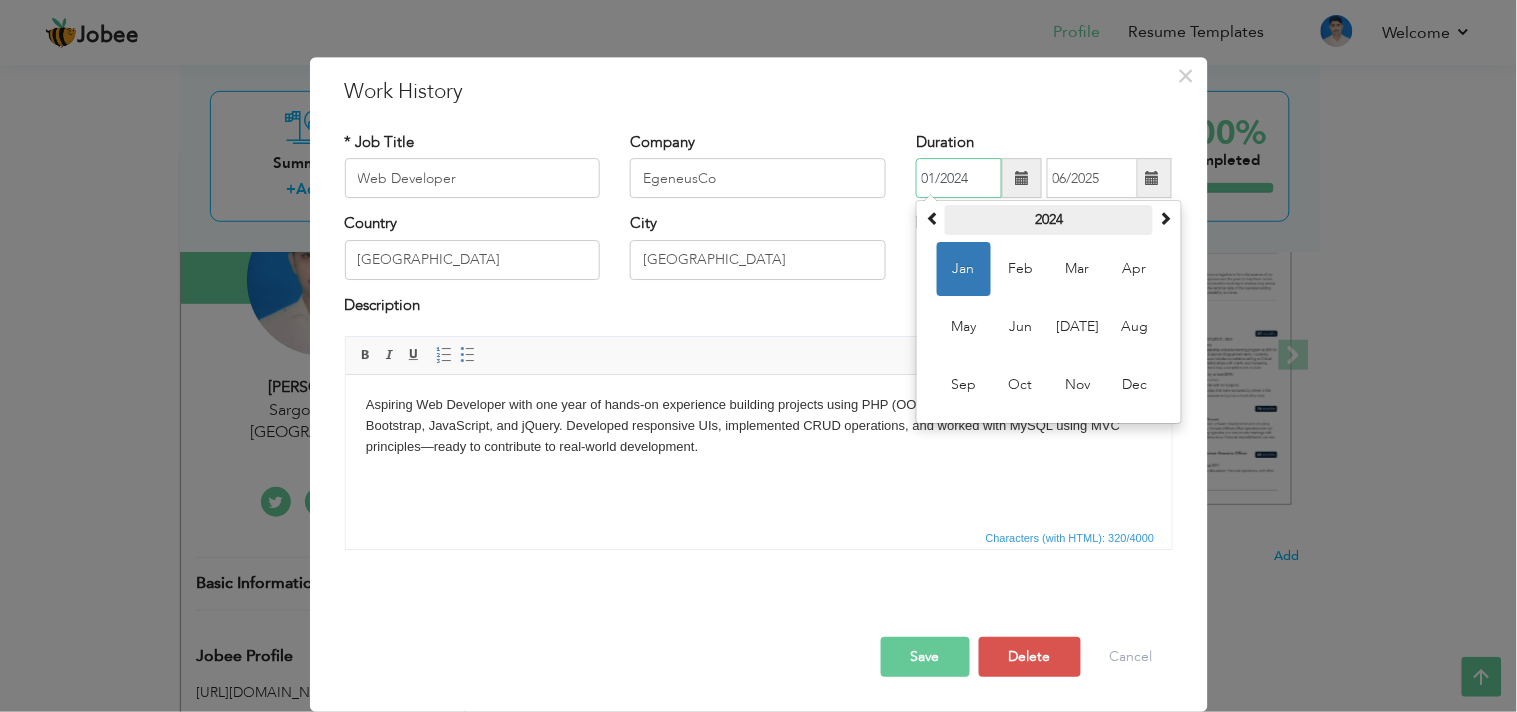 click on "2024" at bounding box center (1049, 221) 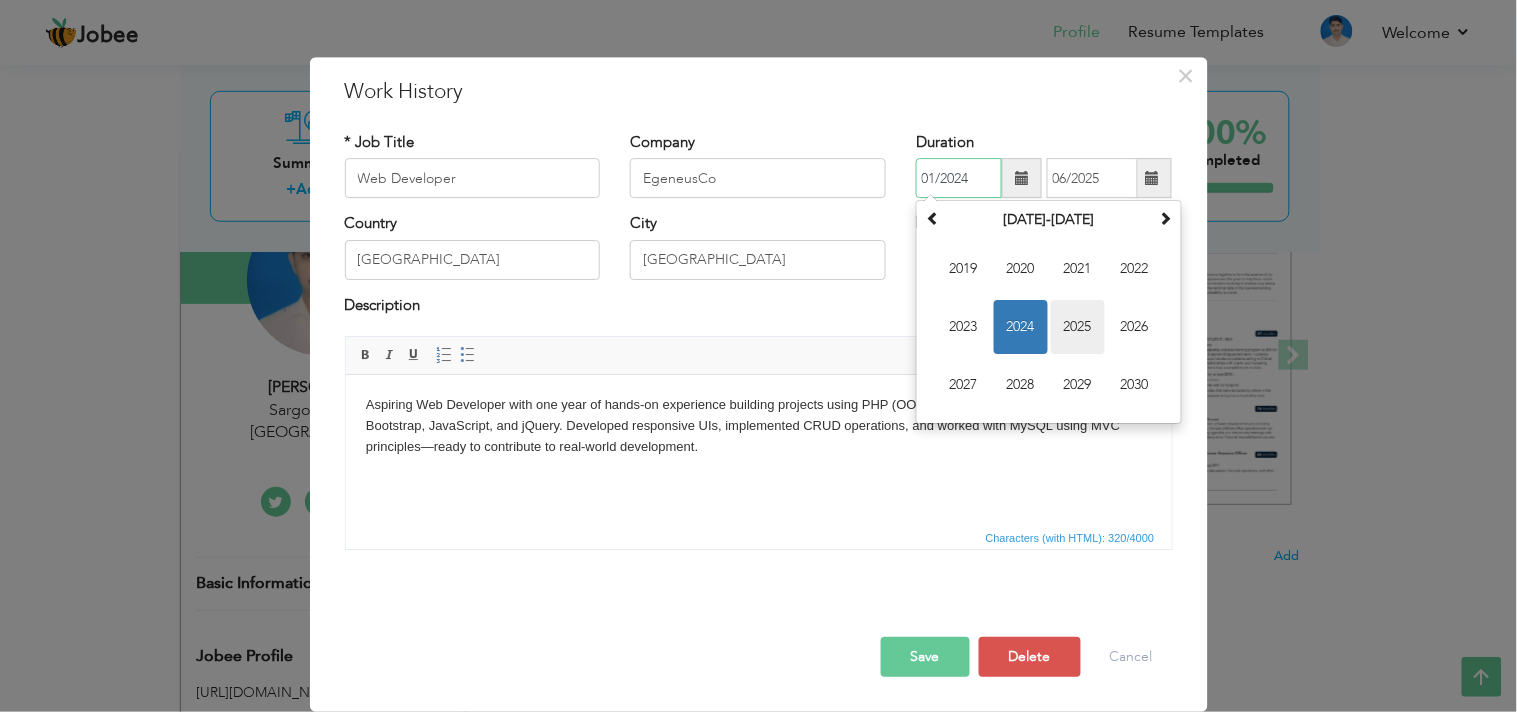 click on "2025" at bounding box center (1078, 328) 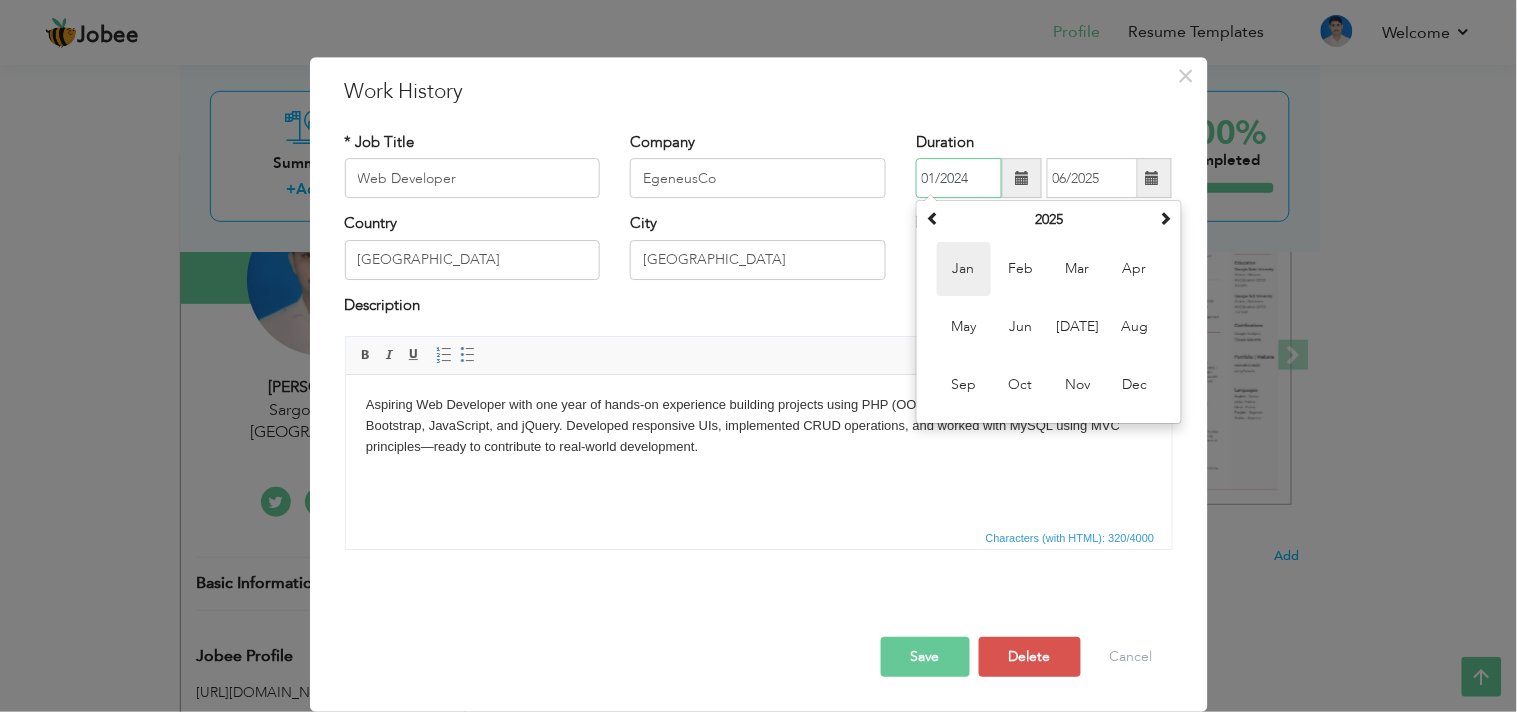 click on "Jan" at bounding box center (964, 270) 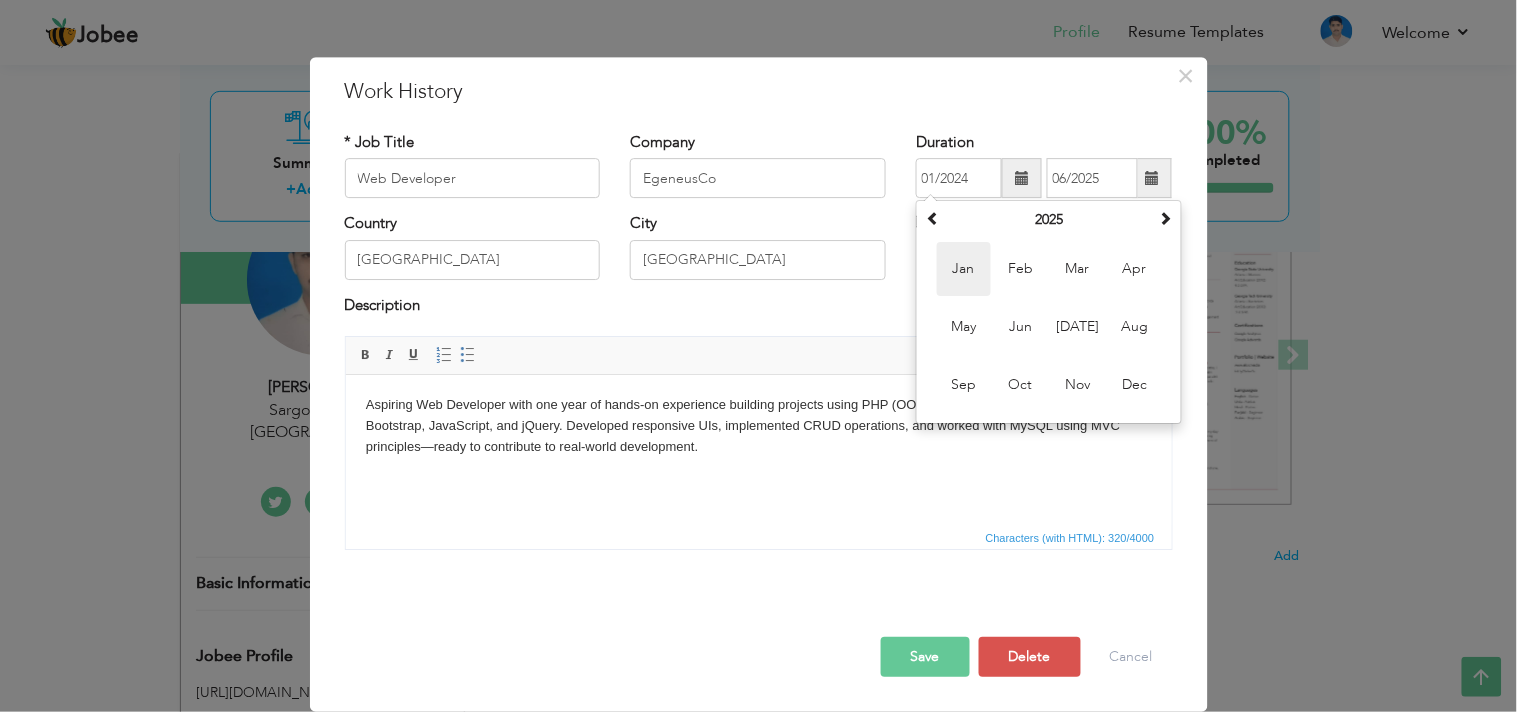 type on "01/2025" 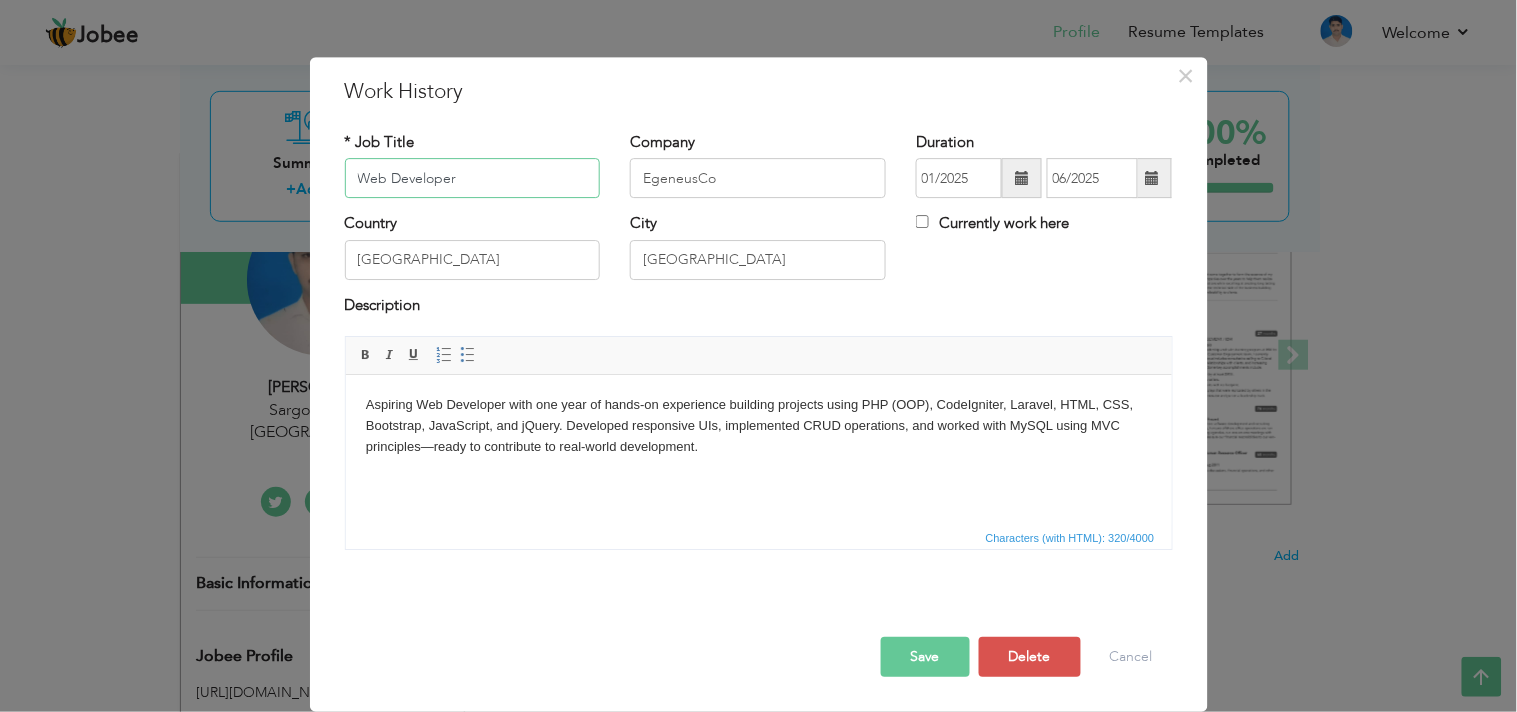 click on "Web Developer" at bounding box center [473, 179] 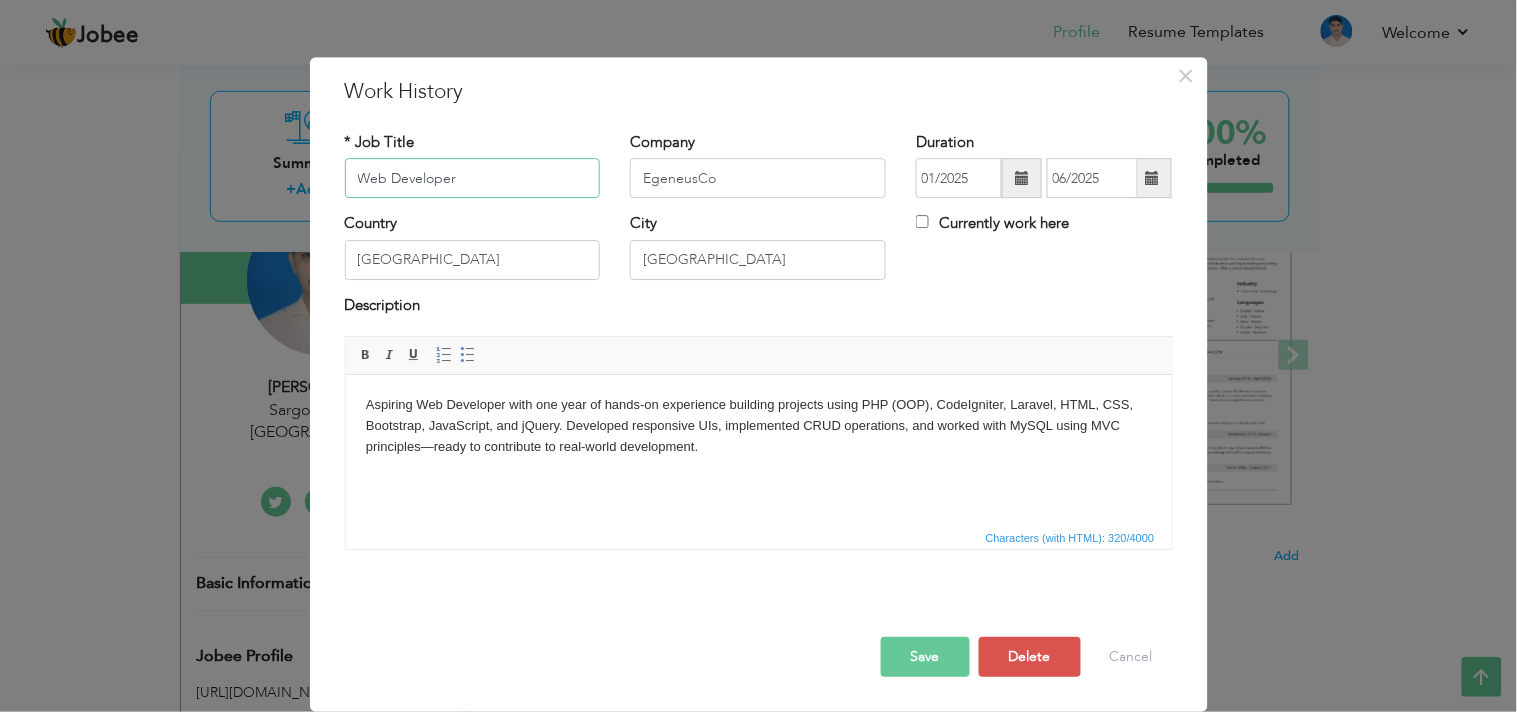 click on "Web Developer" at bounding box center (473, 179) 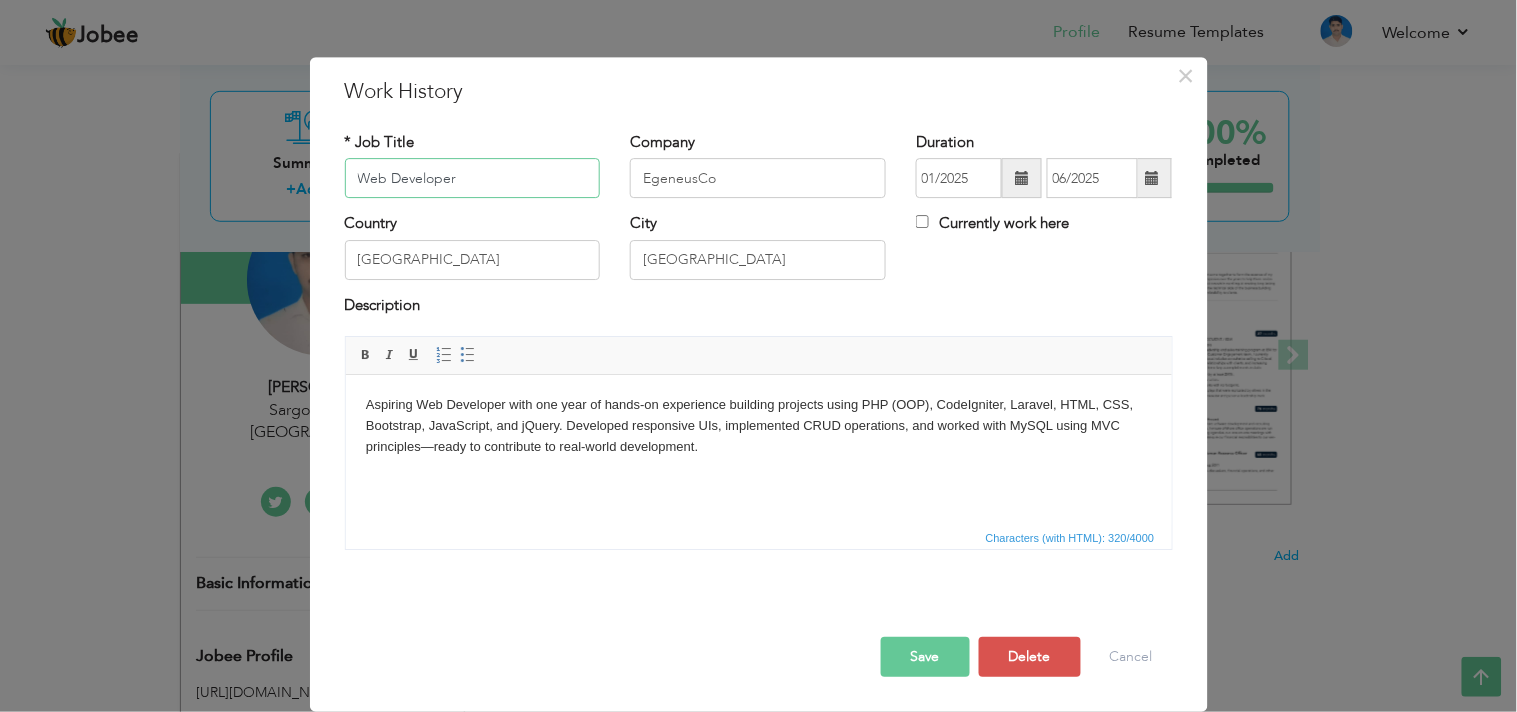 drag, startPoint x: 454, startPoint y: 188, endPoint x: 332, endPoint y: 182, distance: 122.14745 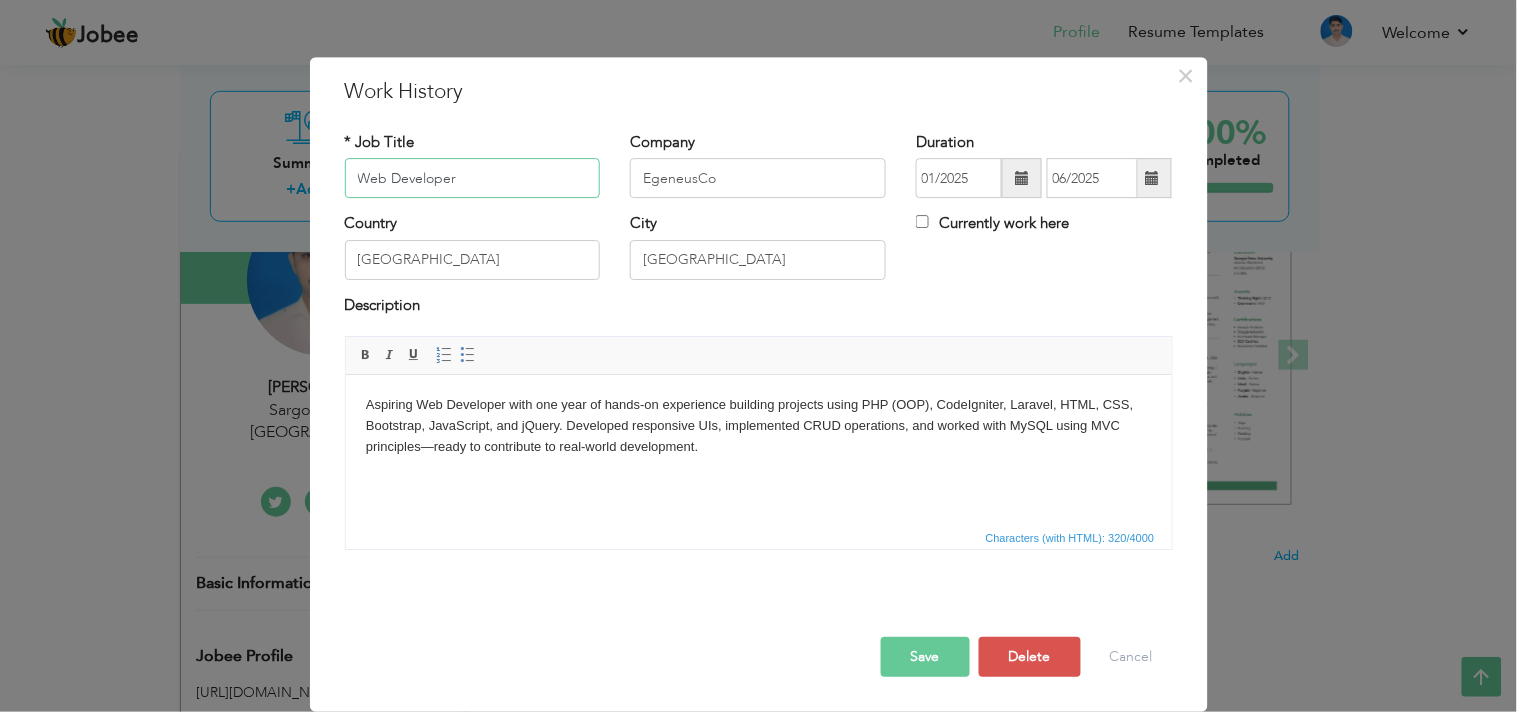 click on "Web Developer" at bounding box center [473, 179] 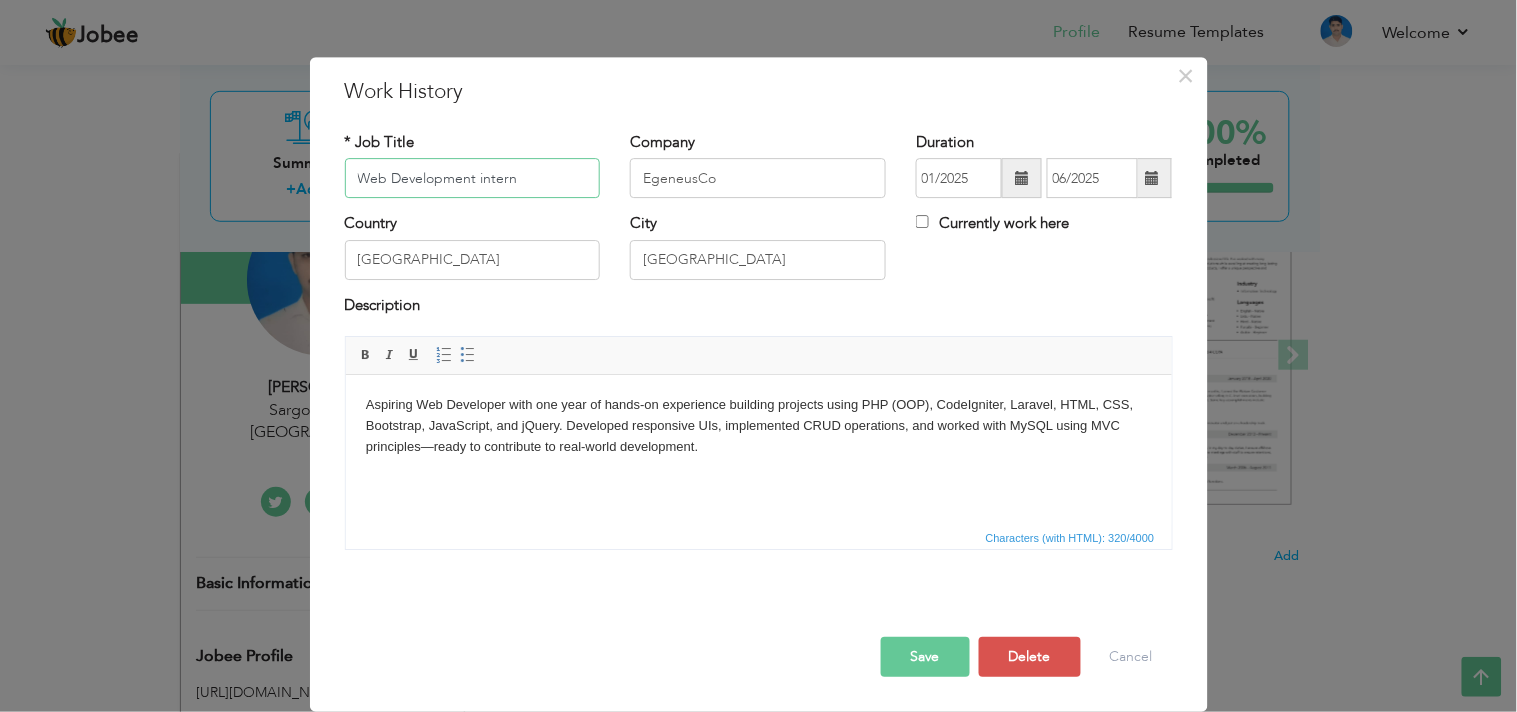 click on "Web Development intern" at bounding box center [473, 179] 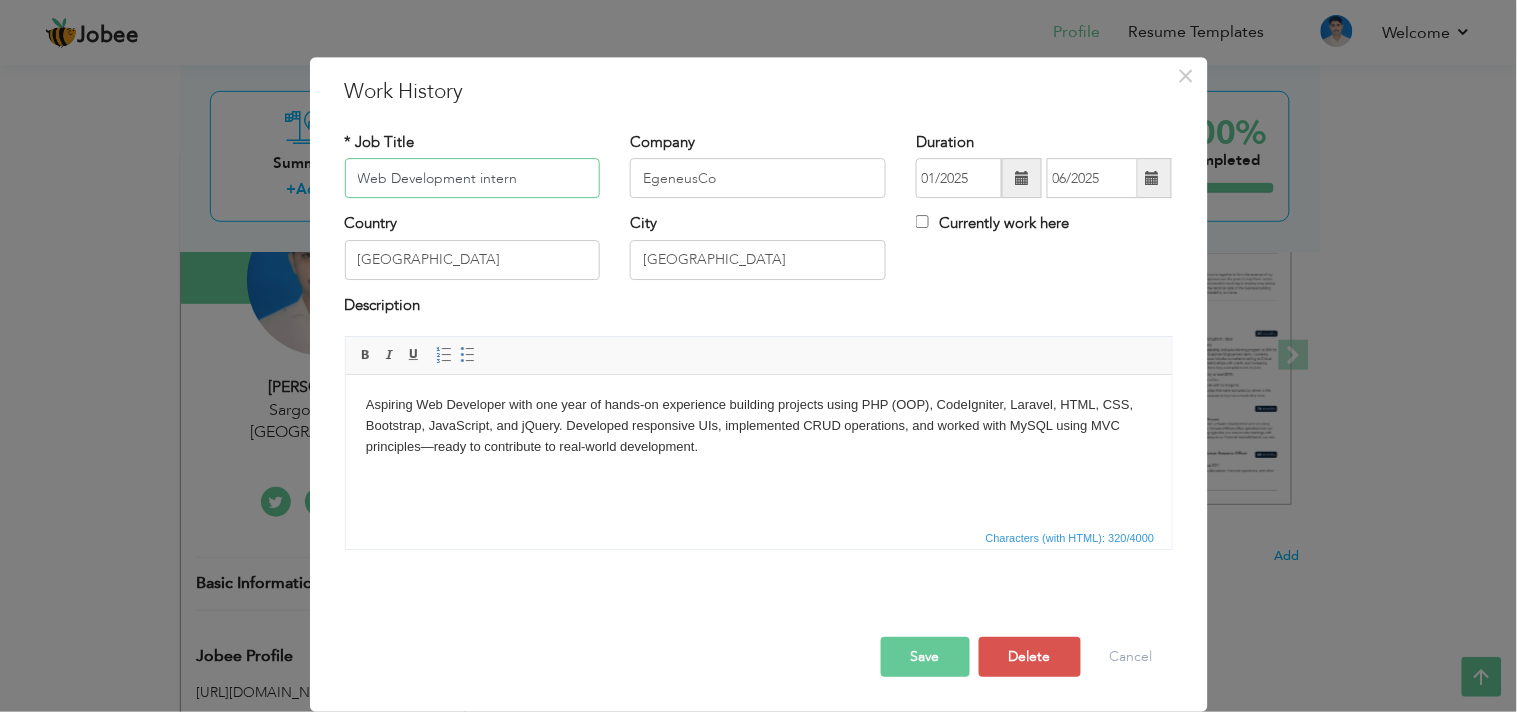click on "Web Development intern" at bounding box center [473, 179] 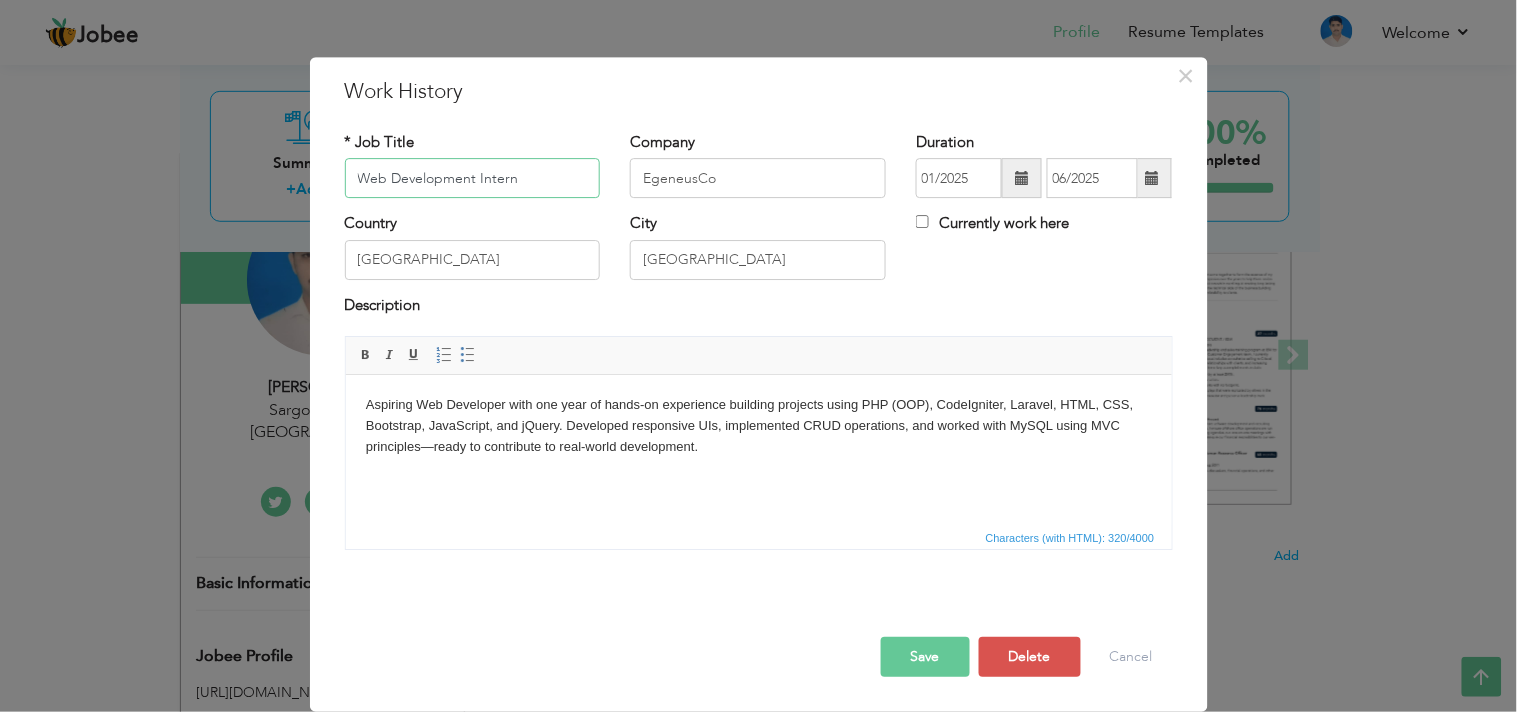 type on "Web Development Intern" 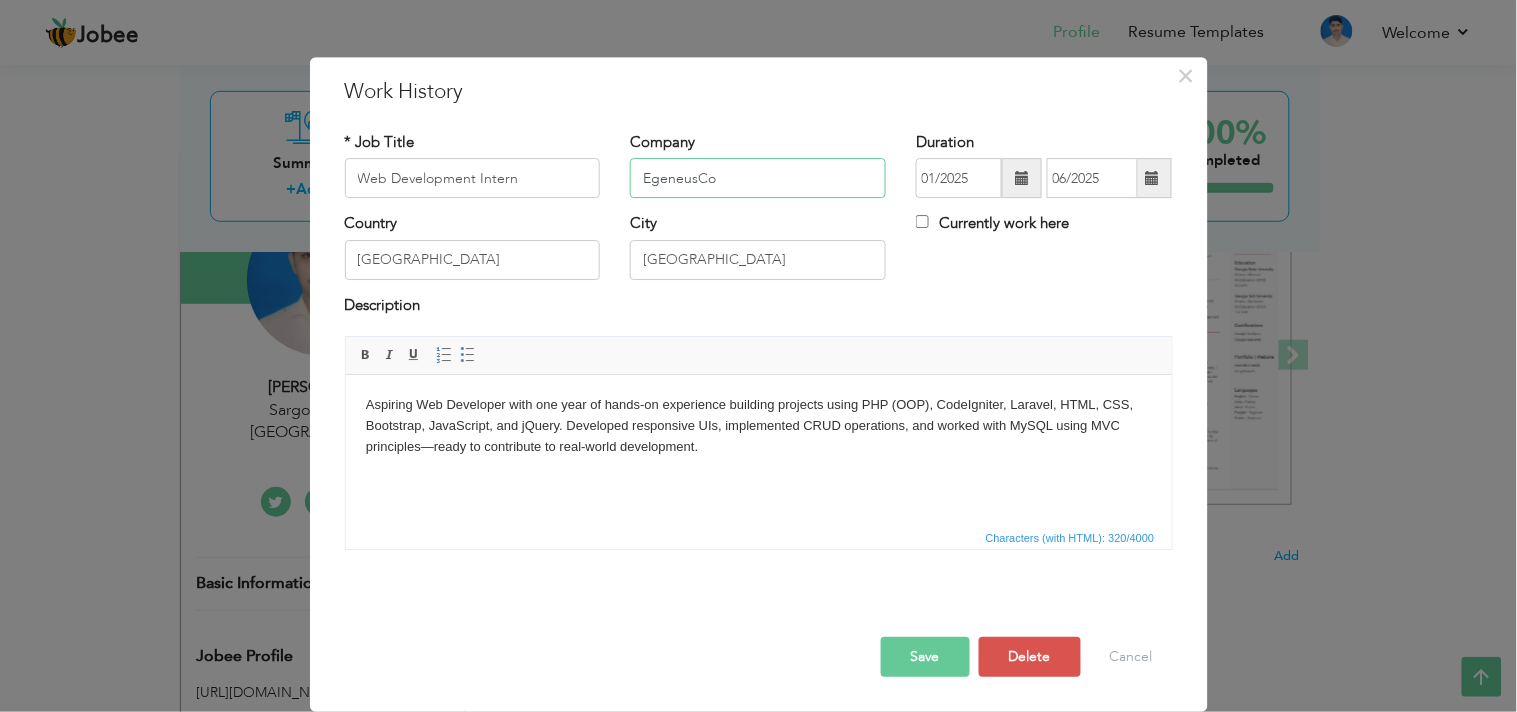 drag, startPoint x: 717, startPoint y: 182, endPoint x: 620, endPoint y: 181, distance: 97.00516 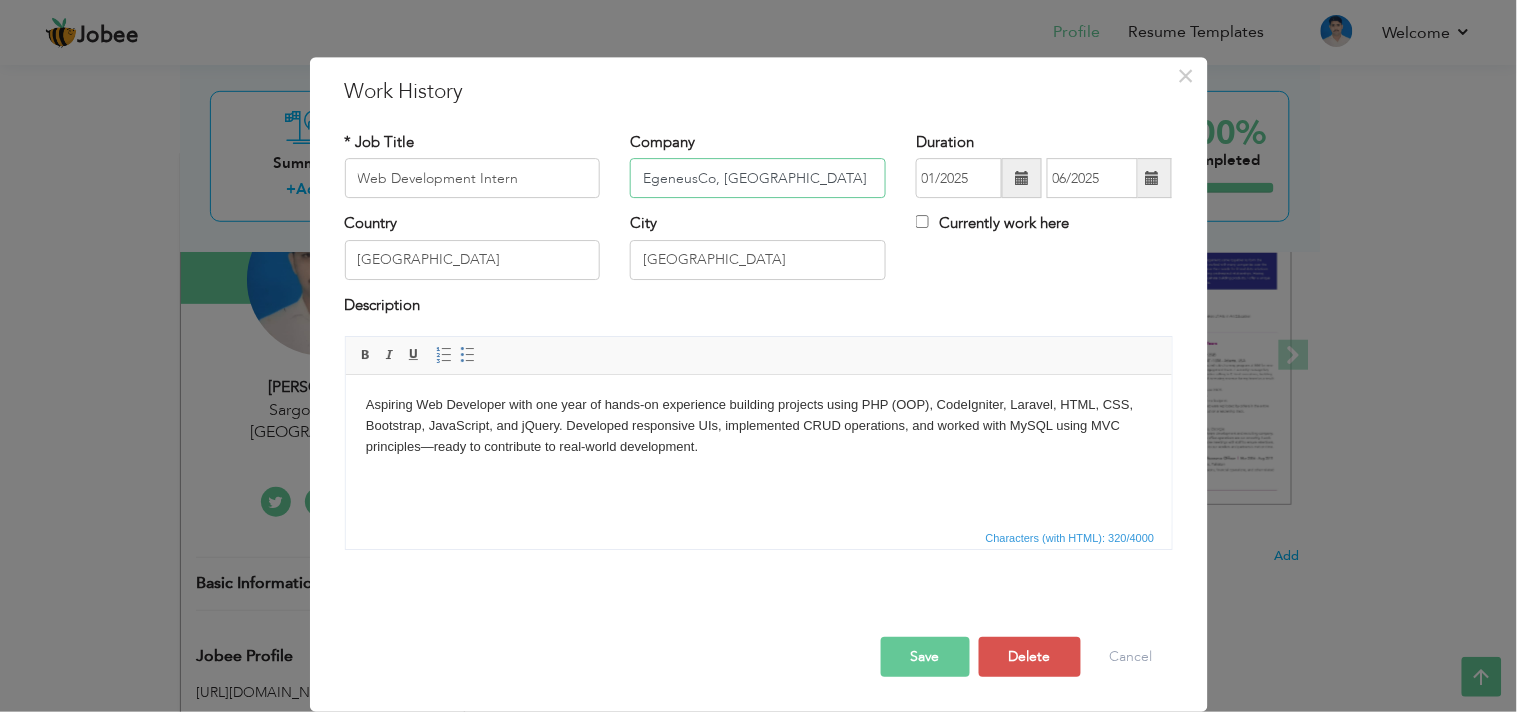 type on "EgeneusCo, [GEOGRAPHIC_DATA]" 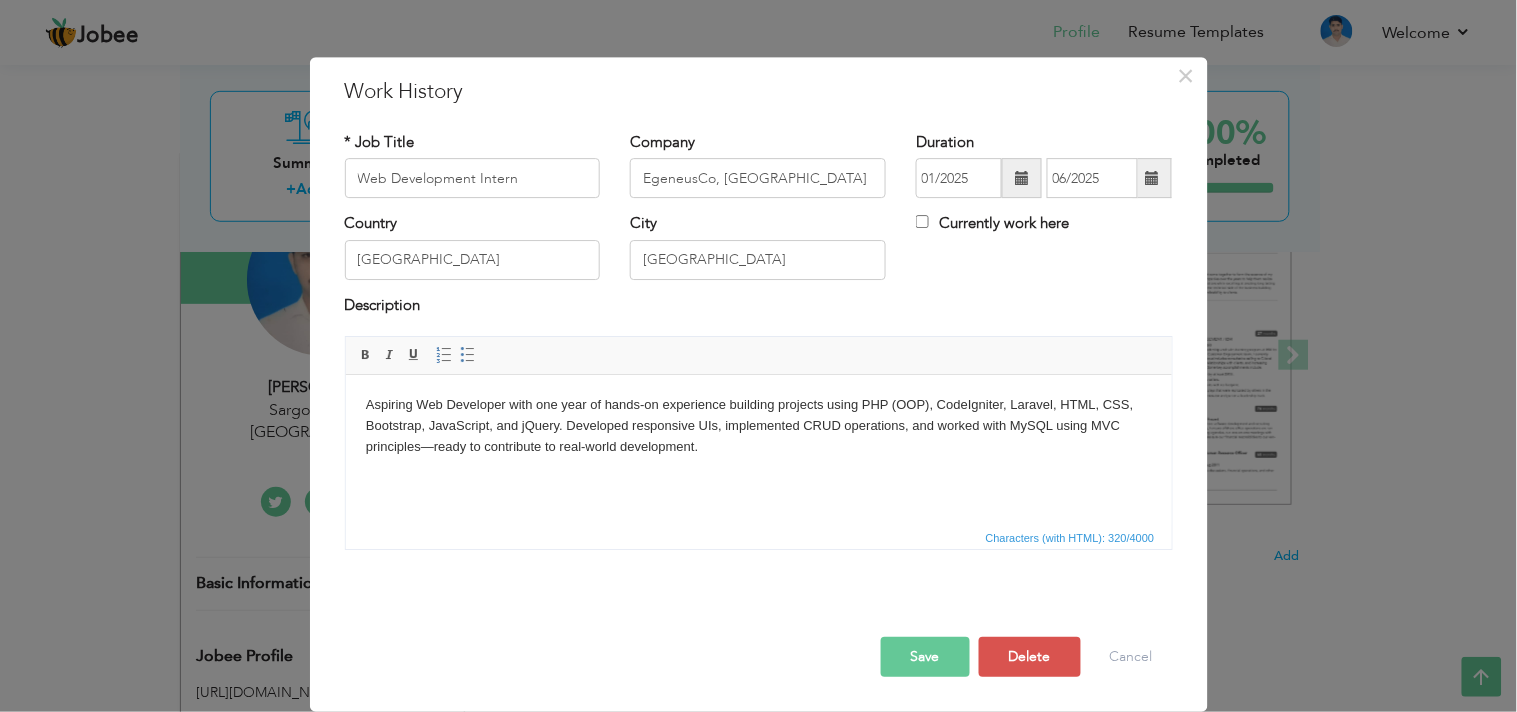 click on "Aspiring Web Developer with one year of hands-on experience building projects using PHP (OOP), CodeIgniter, Laravel, HTML, CSS, Bootstrap, JavaScript, and jQuery. Developed responsive UIs, implemented CRUD operations, and worked with MySQL using MVC principles—ready to contribute to real-world development." at bounding box center [758, 426] 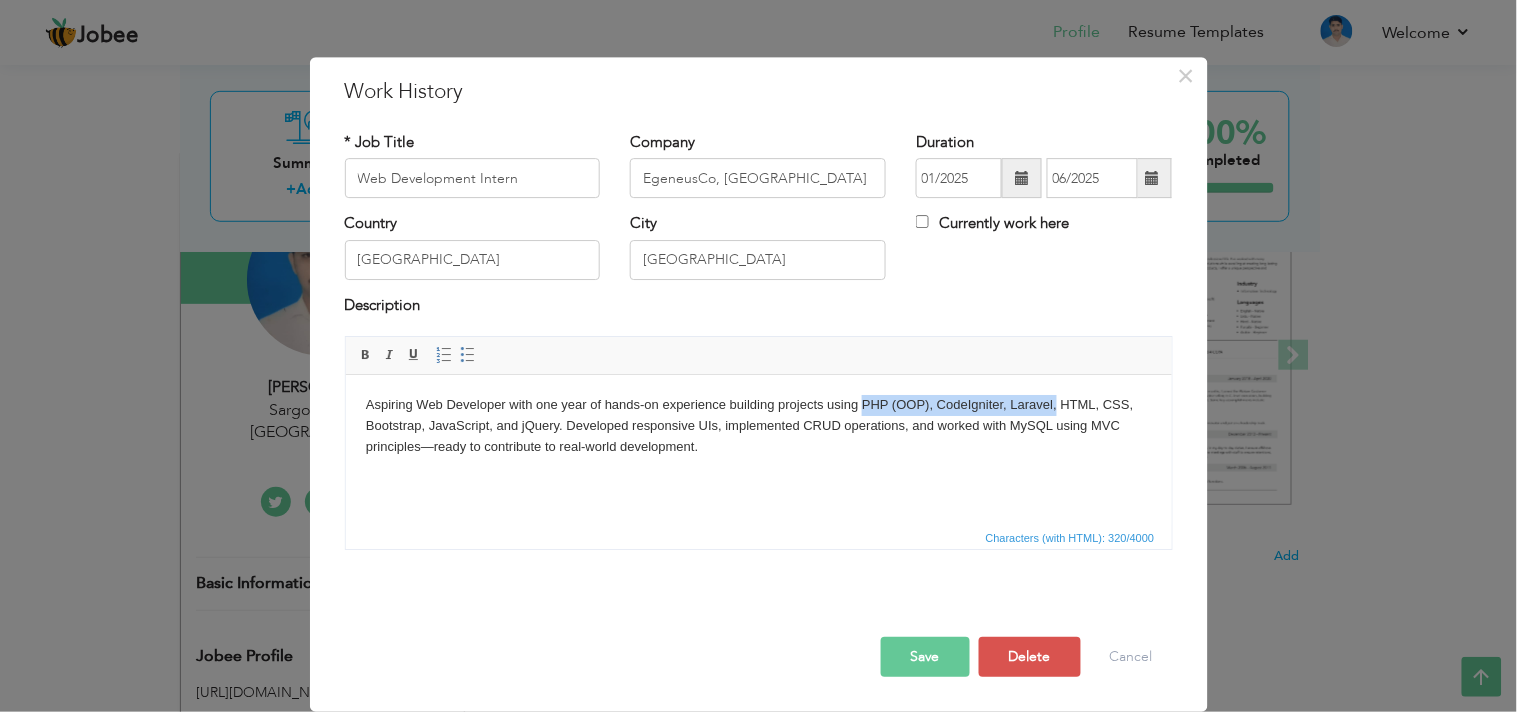 drag, startPoint x: 860, startPoint y: 402, endPoint x: 1057, endPoint y: 404, distance: 197.01015 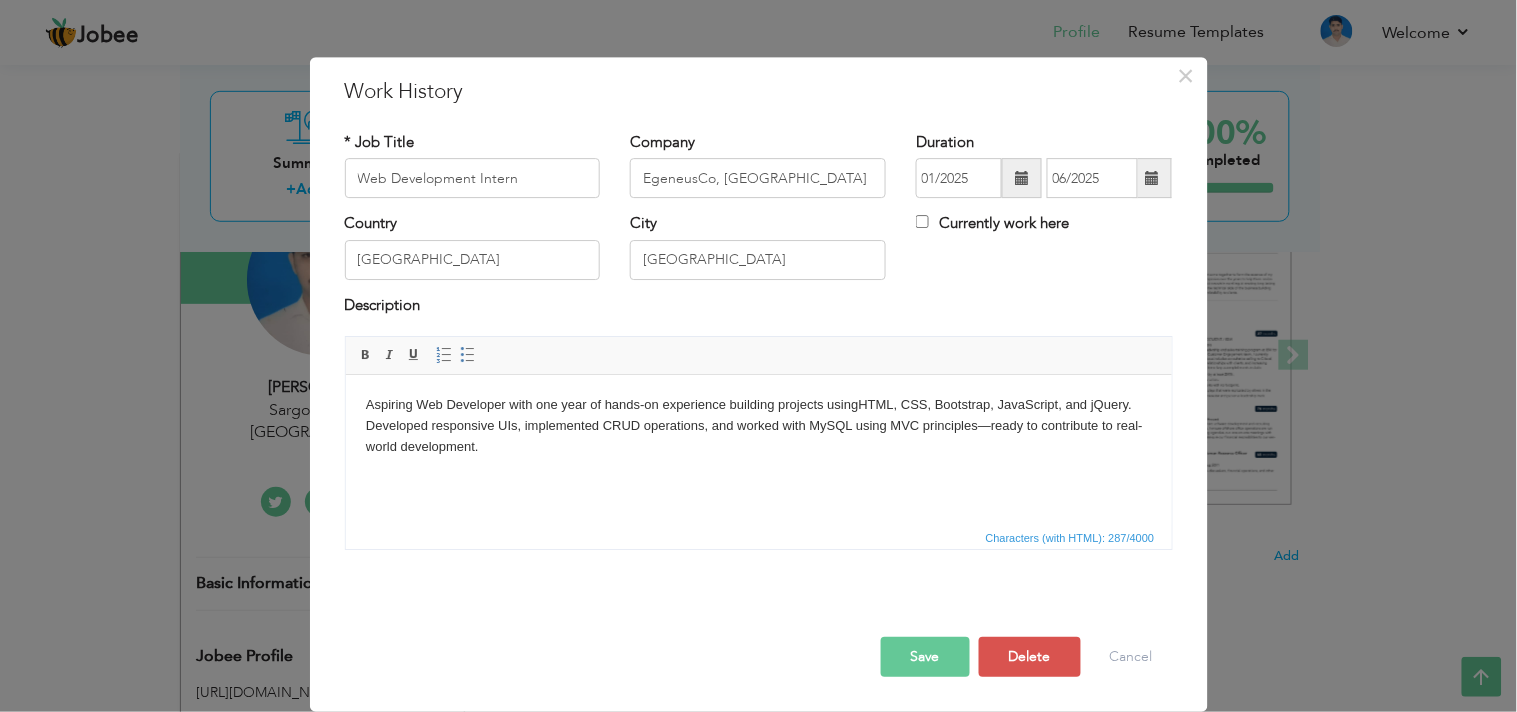 click on "Aspiring Web Developer with one year of hands-on experience building projects using   HTML, CSS, Bootstrap, JavaScript, and jQuery. Developed responsive UIs, implemented CRUD operations, and worked with MySQL using MVC principles—ready to contribute to real-world development." at bounding box center [758, 426] 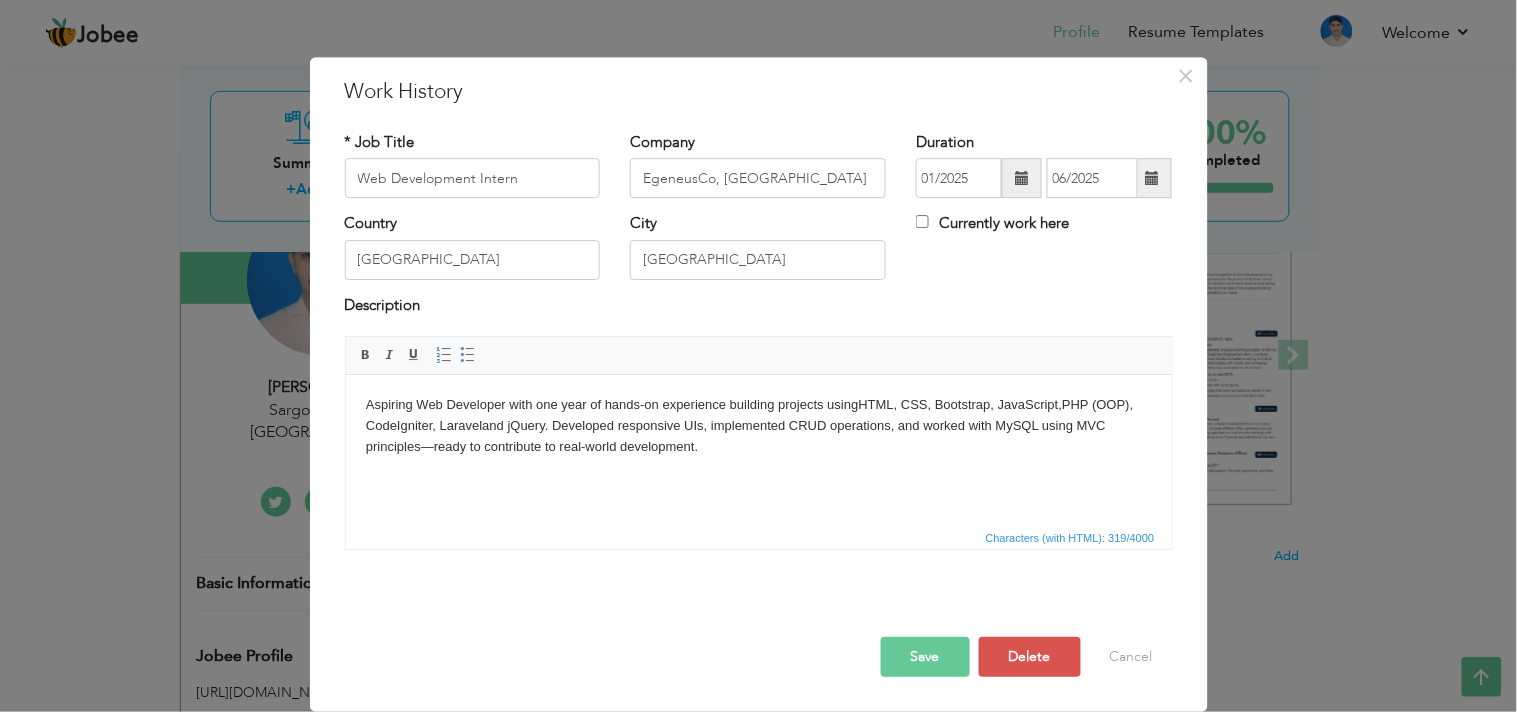 type 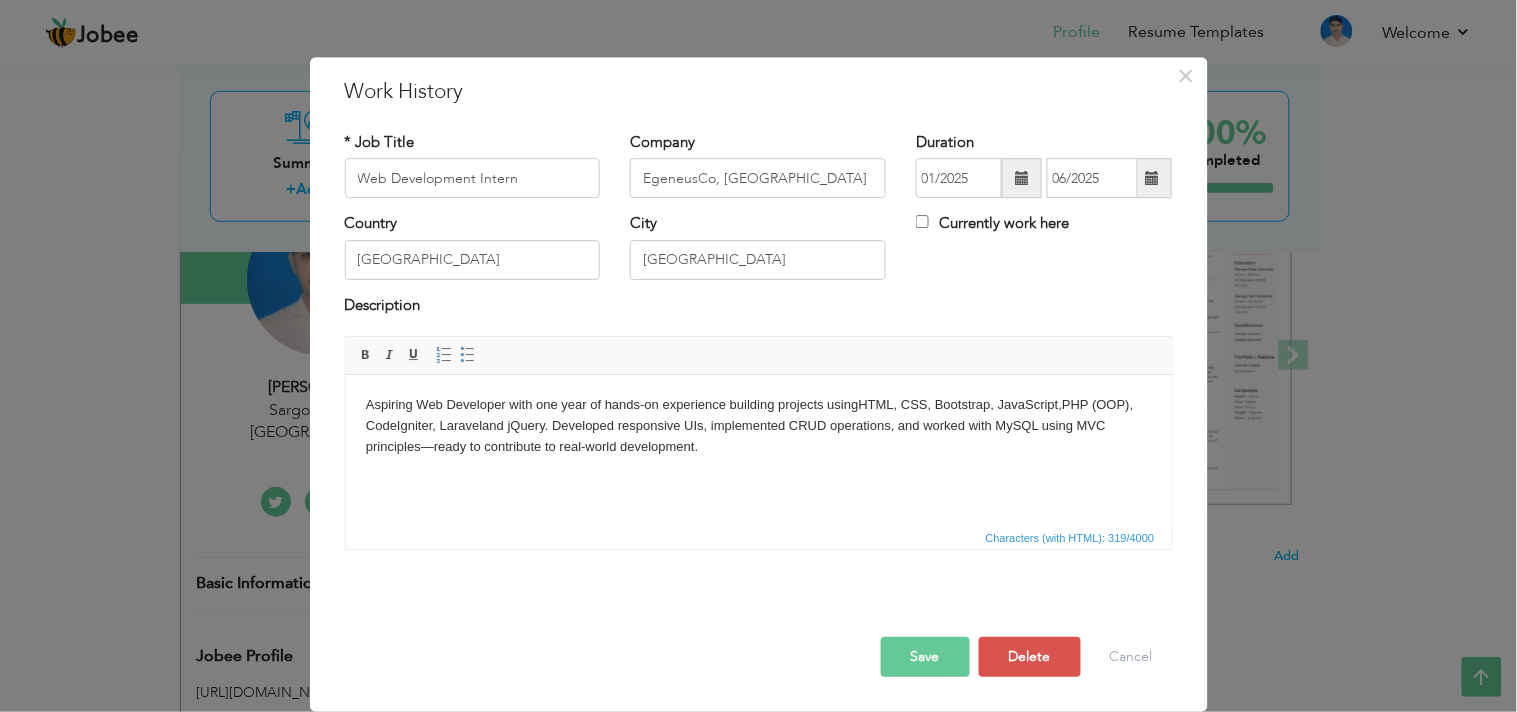 click on "Save" at bounding box center [925, 657] 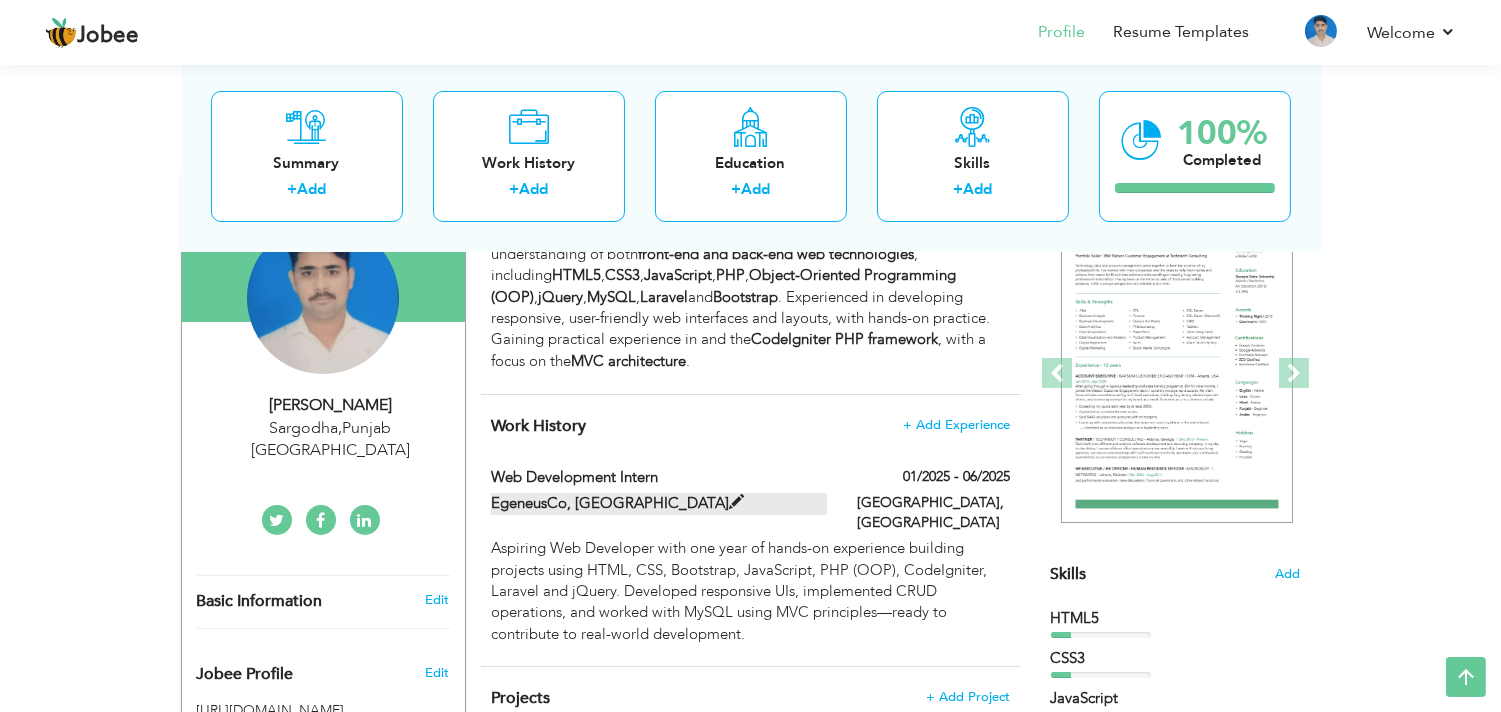 scroll, scrollTop: 183, scrollLeft: 0, axis: vertical 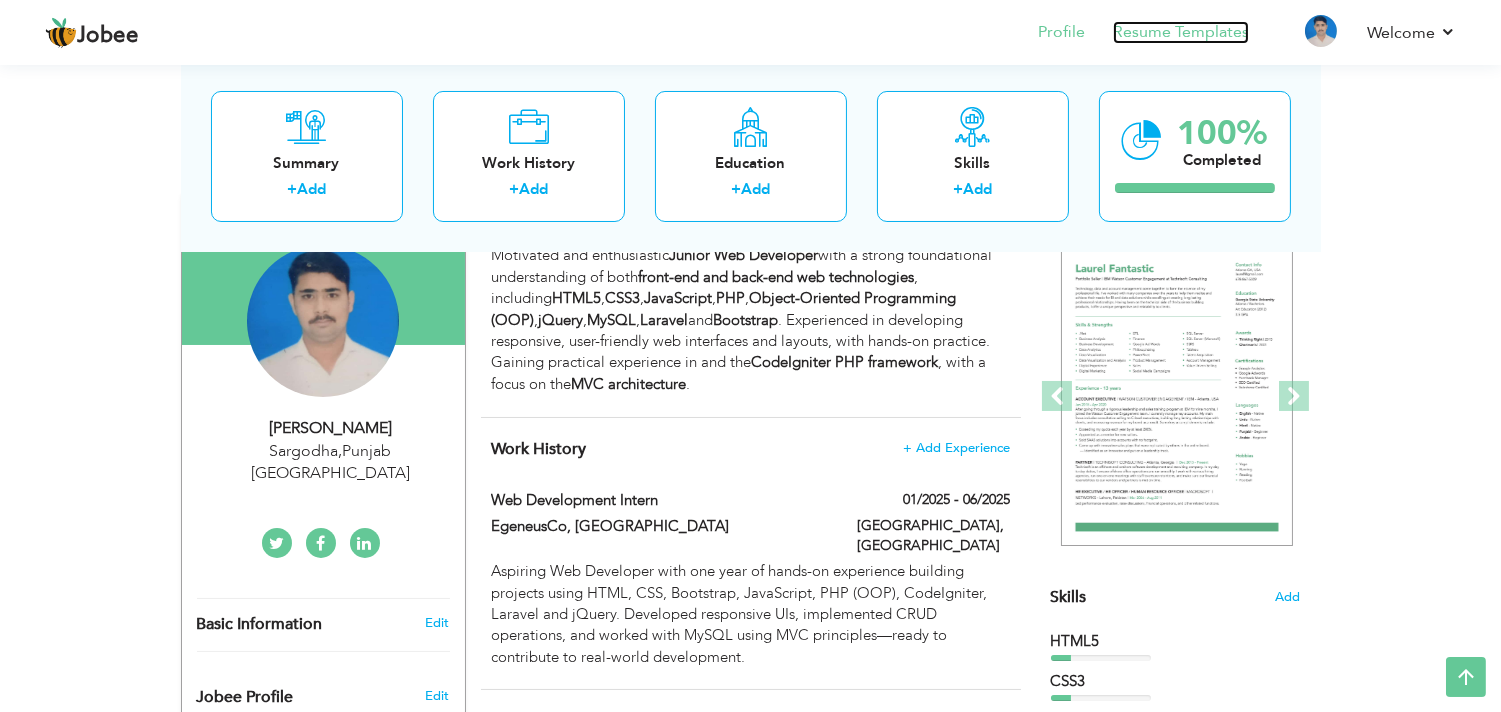 click on "Resume Templates" at bounding box center (1181, 32) 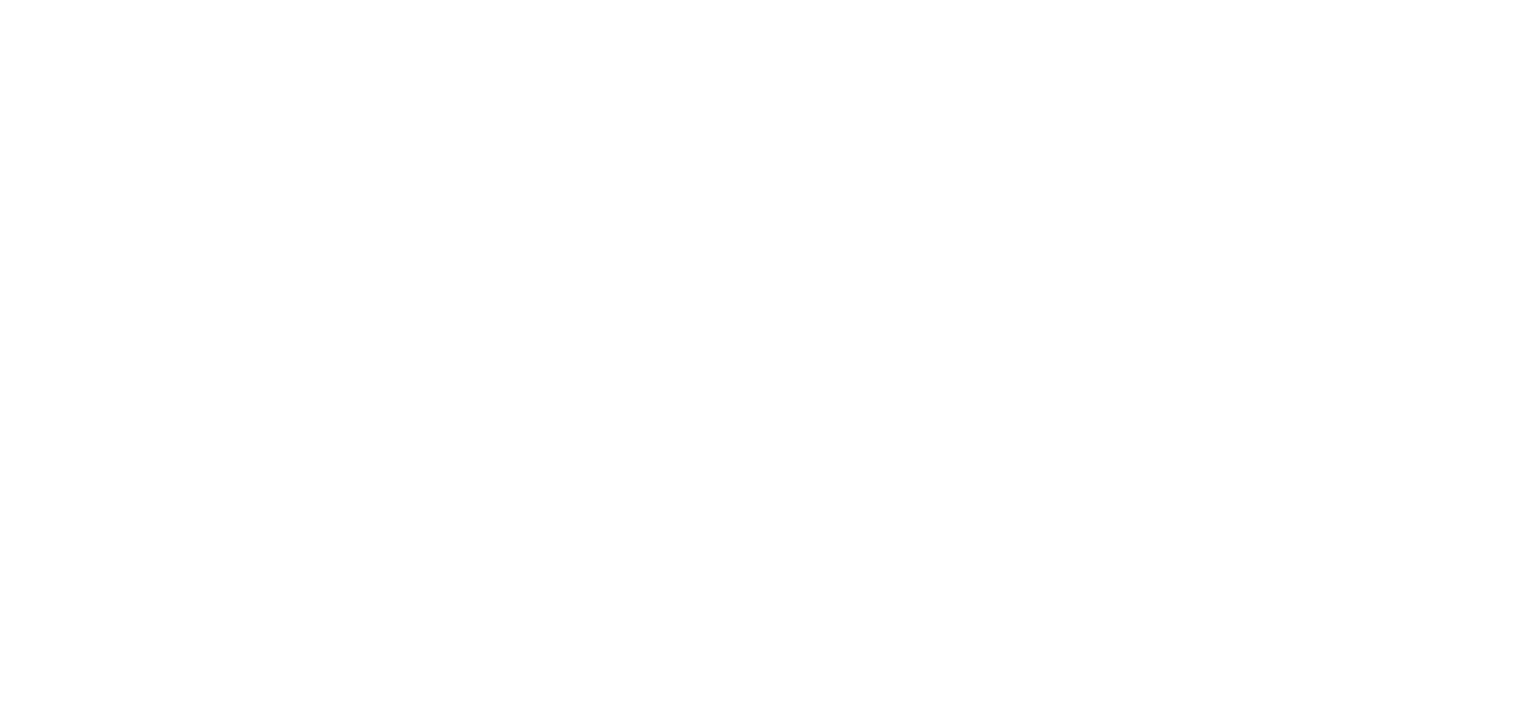 scroll, scrollTop: 0, scrollLeft: 0, axis: both 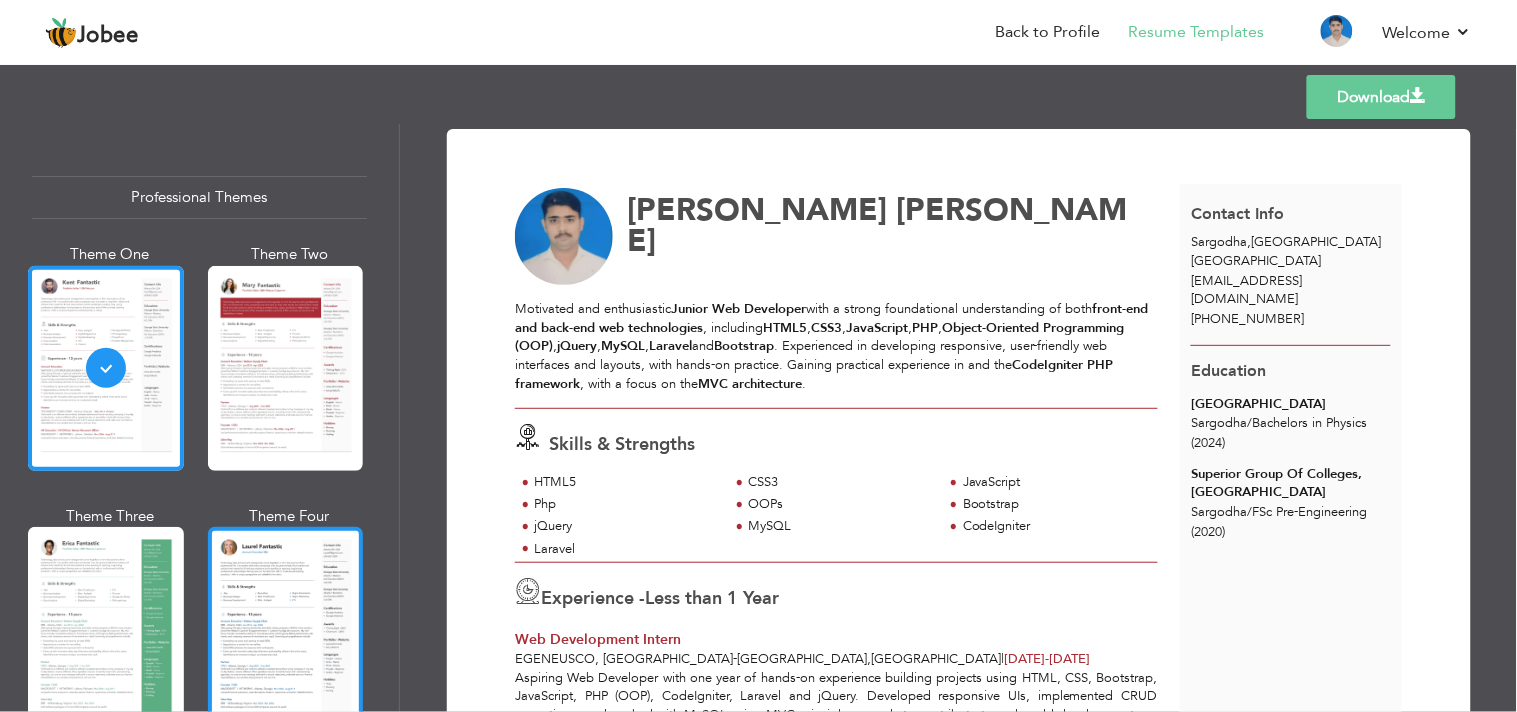 click at bounding box center [286, 629] 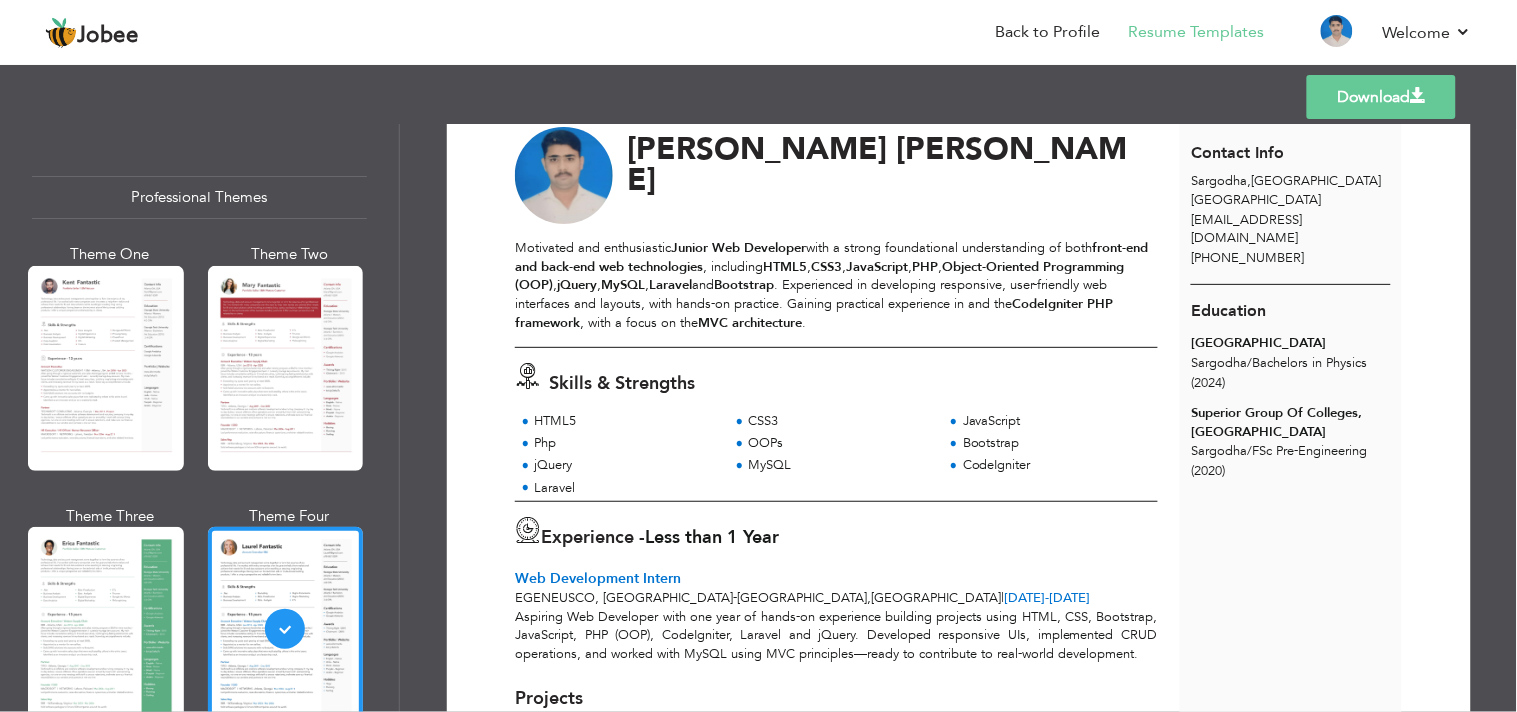 scroll, scrollTop: 0, scrollLeft: 0, axis: both 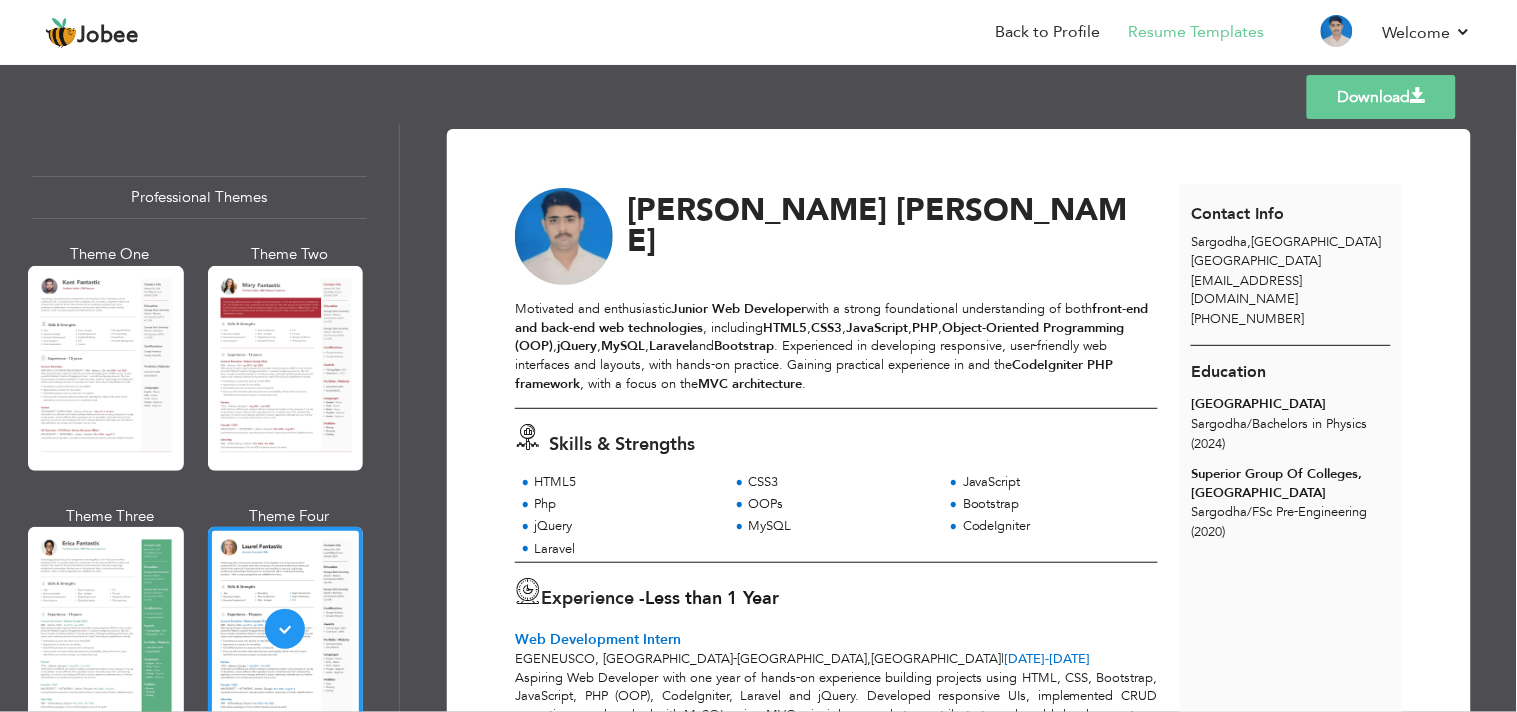click on "Download" at bounding box center (1381, 97) 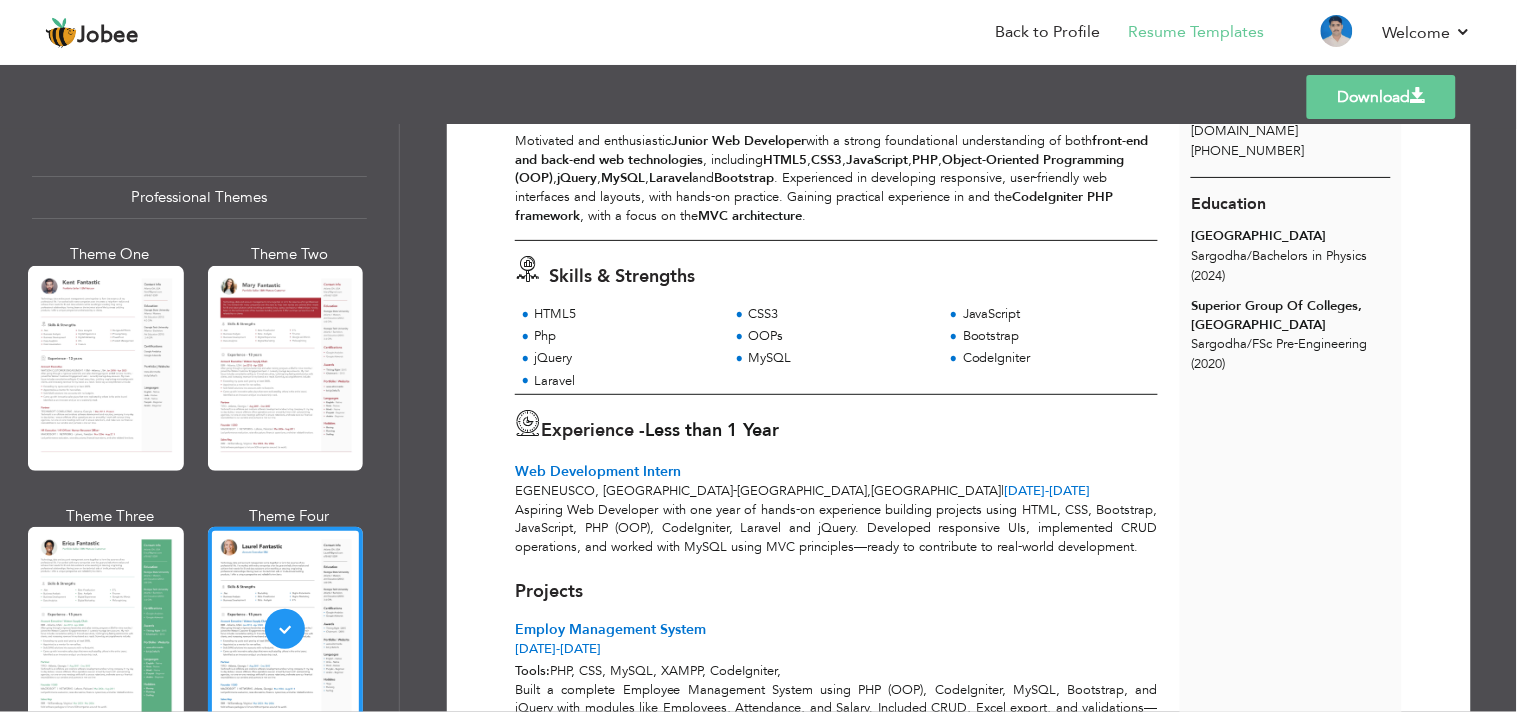 scroll, scrollTop: 0, scrollLeft: 0, axis: both 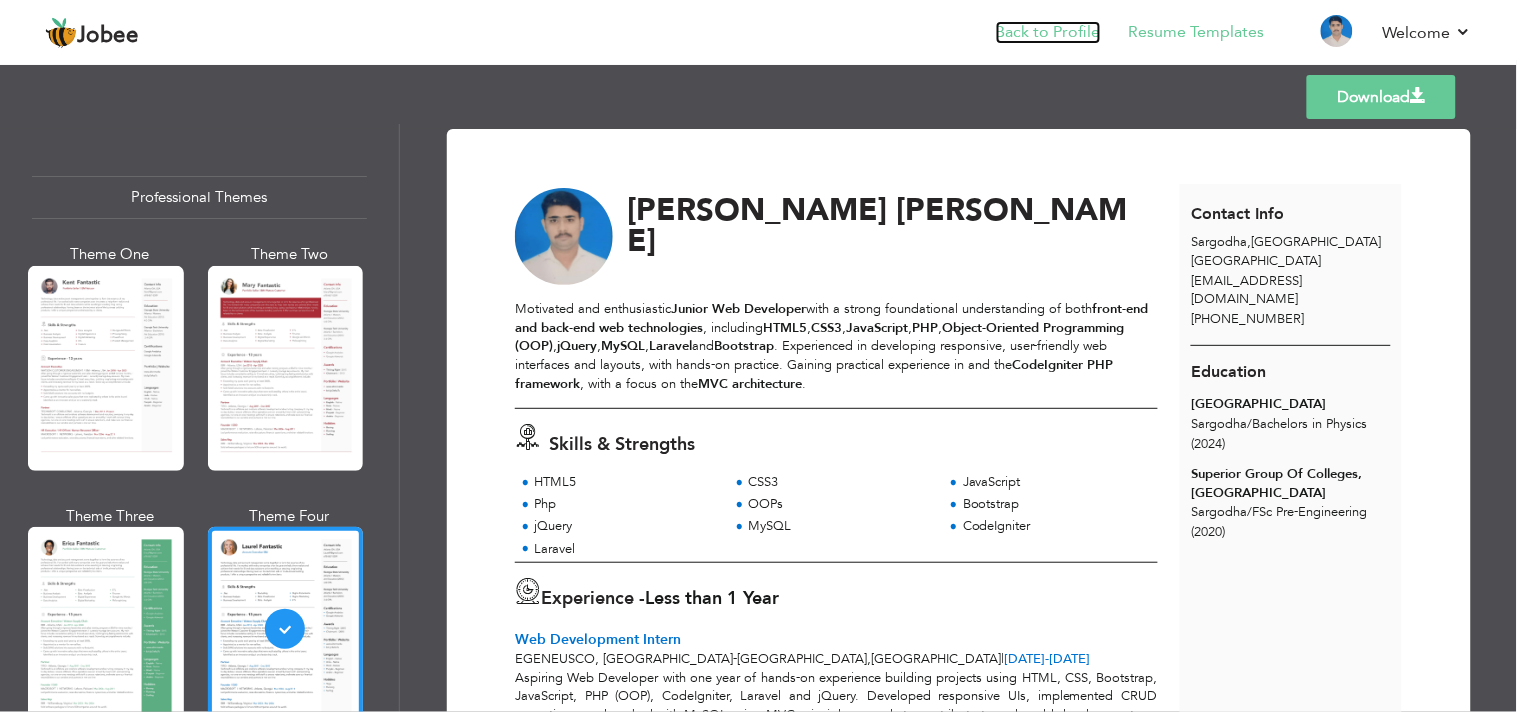 click on "Back to Profile" at bounding box center [1048, 32] 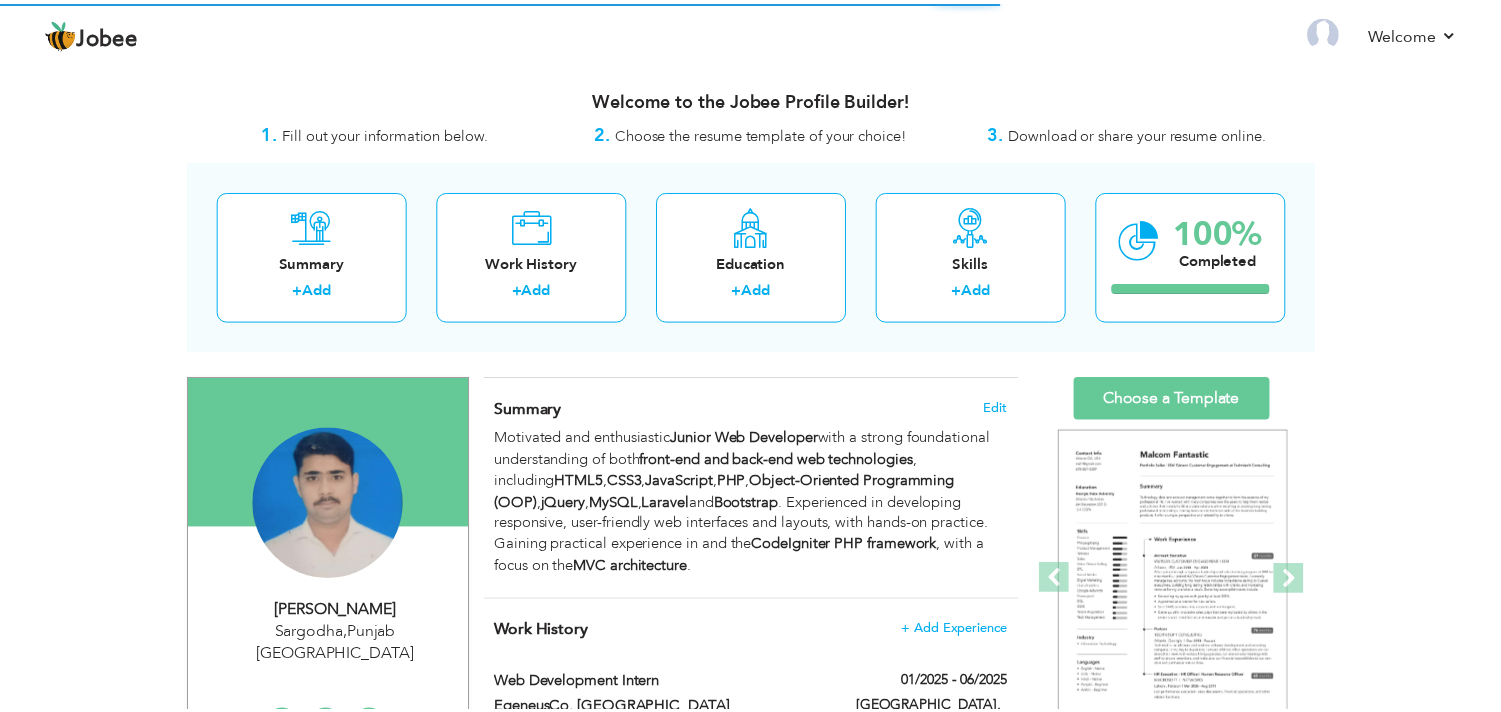 scroll, scrollTop: 0, scrollLeft: 0, axis: both 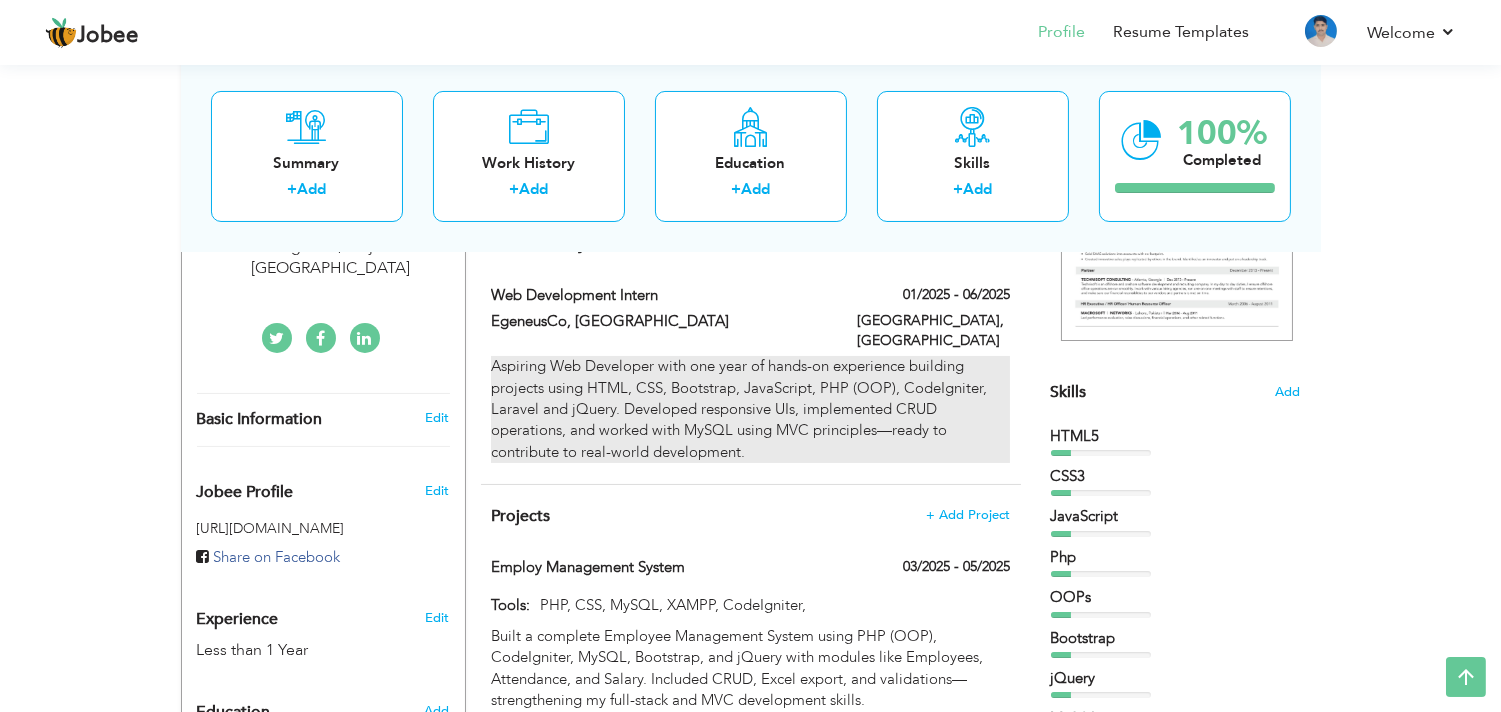 click on "Aspiring Web Developer with one year of hands-on experience building projects using HTML, CSS, Bootstrap, JavaScript, PHP (OOP), CodeIgniter, Laravel and jQuery. Developed responsive UIs, implemented CRUD operations, and worked with MySQL using MVC principles—ready to contribute to real-world development." at bounding box center [750, 409] 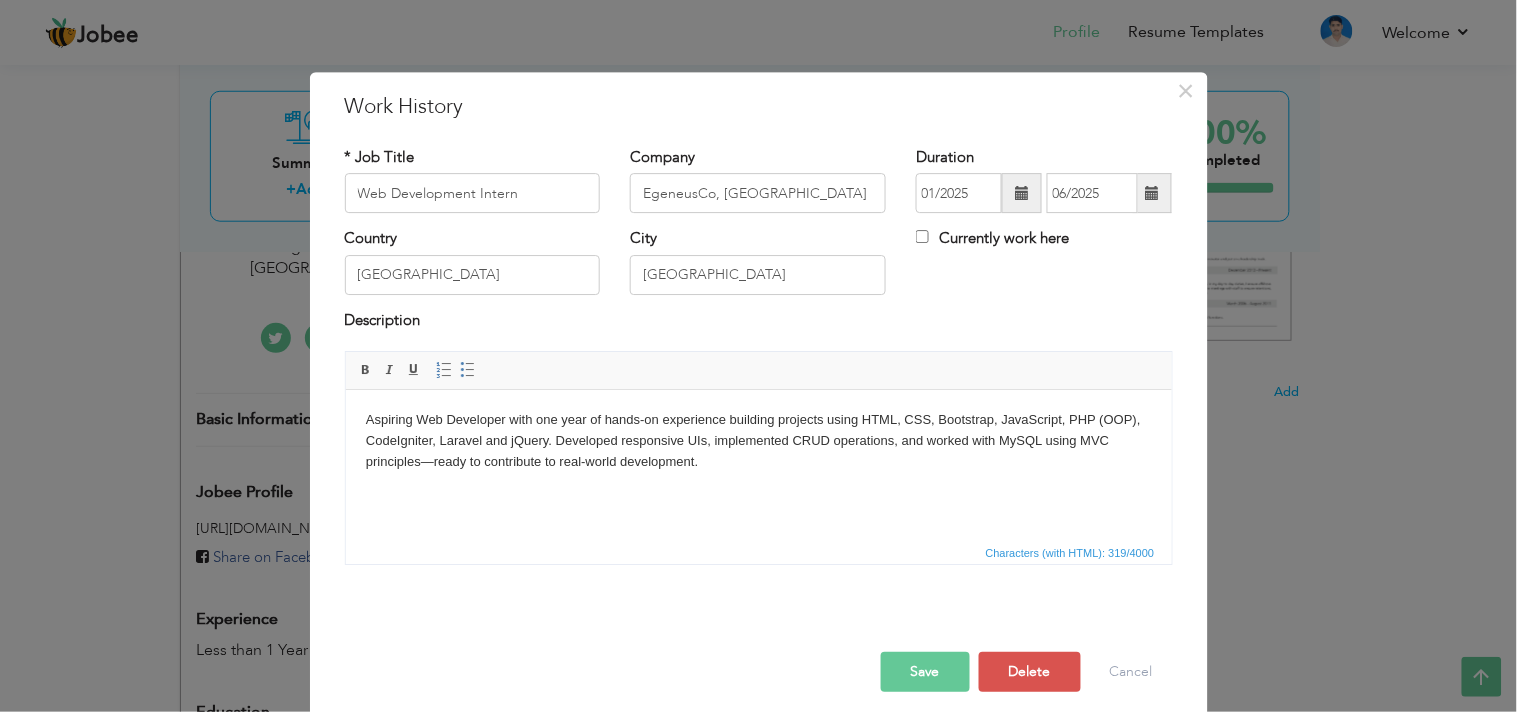 click on "Aspiring Web Developer with one year of hands-on experience building projects using HTML, CSS, Bootstrap, JavaScript, PHP (OOP), CodeIgniter, Laravel and jQuery. Developed responsive UIs, implemented CRUD operations, and worked with MySQL using MVC principles—ready to contribute to real-world development." at bounding box center [758, 441] 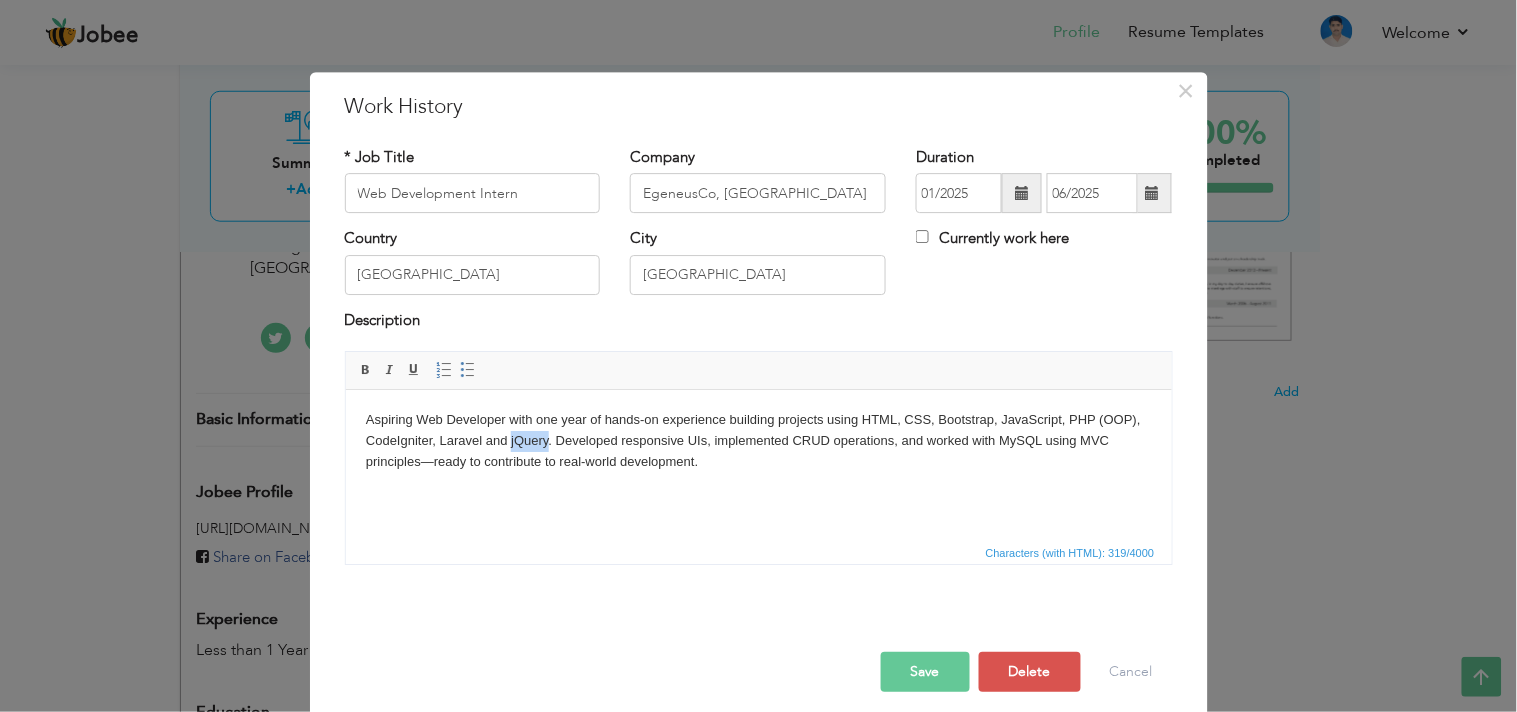 click on "Aspiring Web Developer with one year of hands-on experience building projects using HTML, CSS, Bootstrap, JavaScript, PHP (OOP), CodeIgniter, Laravel and jQuery. Developed responsive UIs, implemented CRUD operations, and worked with MySQL using MVC principles—ready to contribute to real-world development." at bounding box center (758, 441) 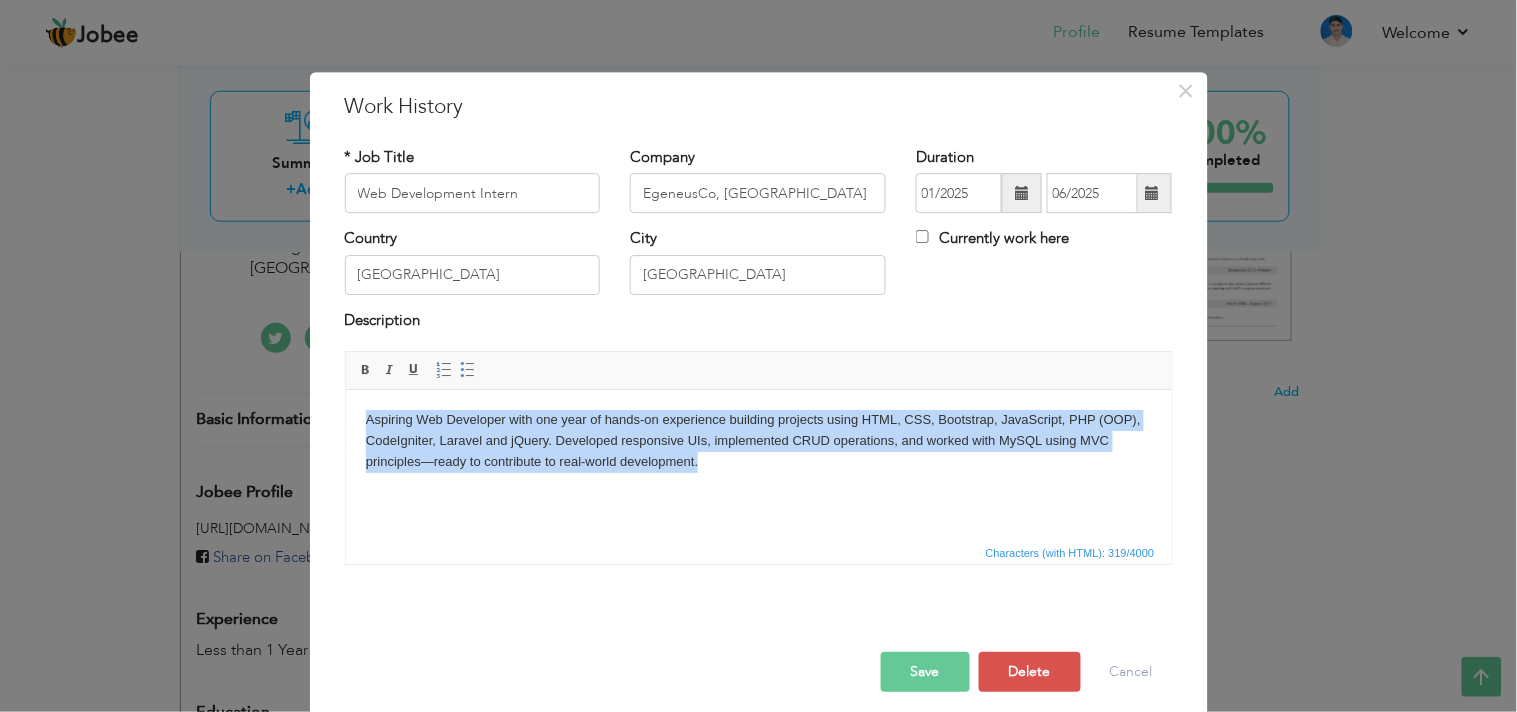 click on "Aspiring Web Developer with one year of hands-on experience building projects using HTML, CSS, Bootstrap, JavaScript, PHP (OOP), CodeIgniter, Laravel and jQuery. Developed responsive UIs, implemented CRUD operations, and worked with MySQL using MVC principles—ready to contribute to real-world development." at bounding box center [758, 441] 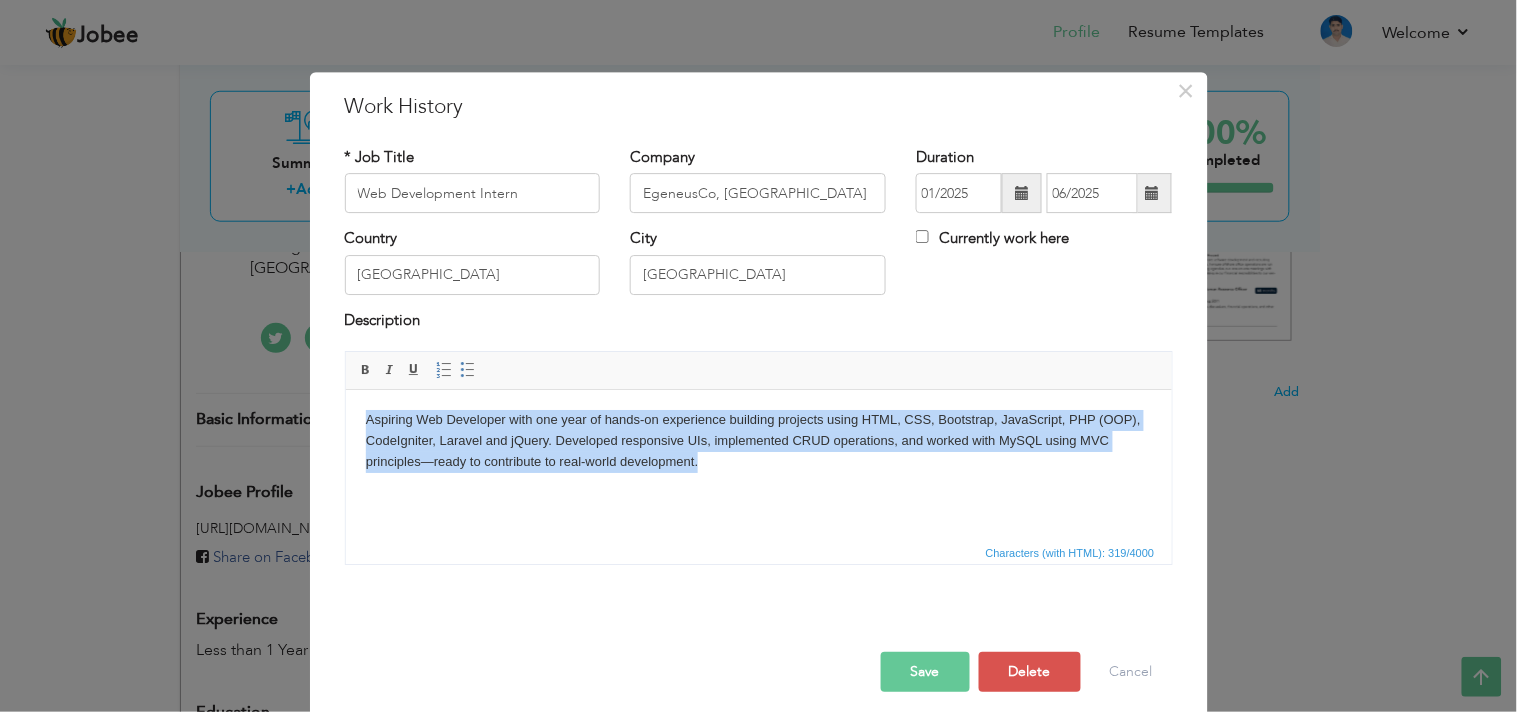 copy on "Aspiring Web Developer with one year of hands-on experience building projects using HTML, CSS, Bootstrap, JavaScript, PHP (OOP), CodeIgniter, Laravel and jQuery. Developed responsive UIs, implemented CRUD operations, and worked with MySQL using MVC principles—ready to contribute to real-world development." 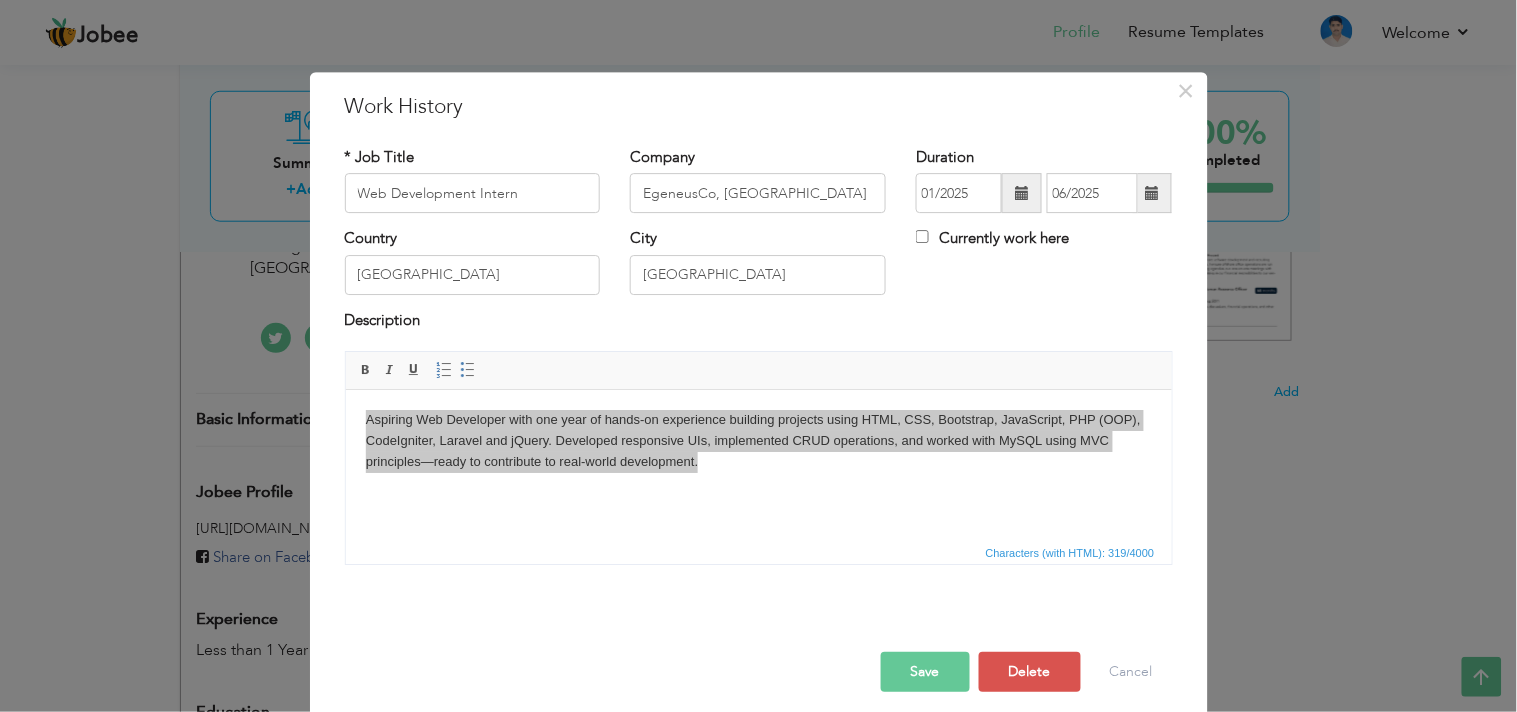 click on "Characters (with HTML): 319/4000" at bounding box center (759, 552) 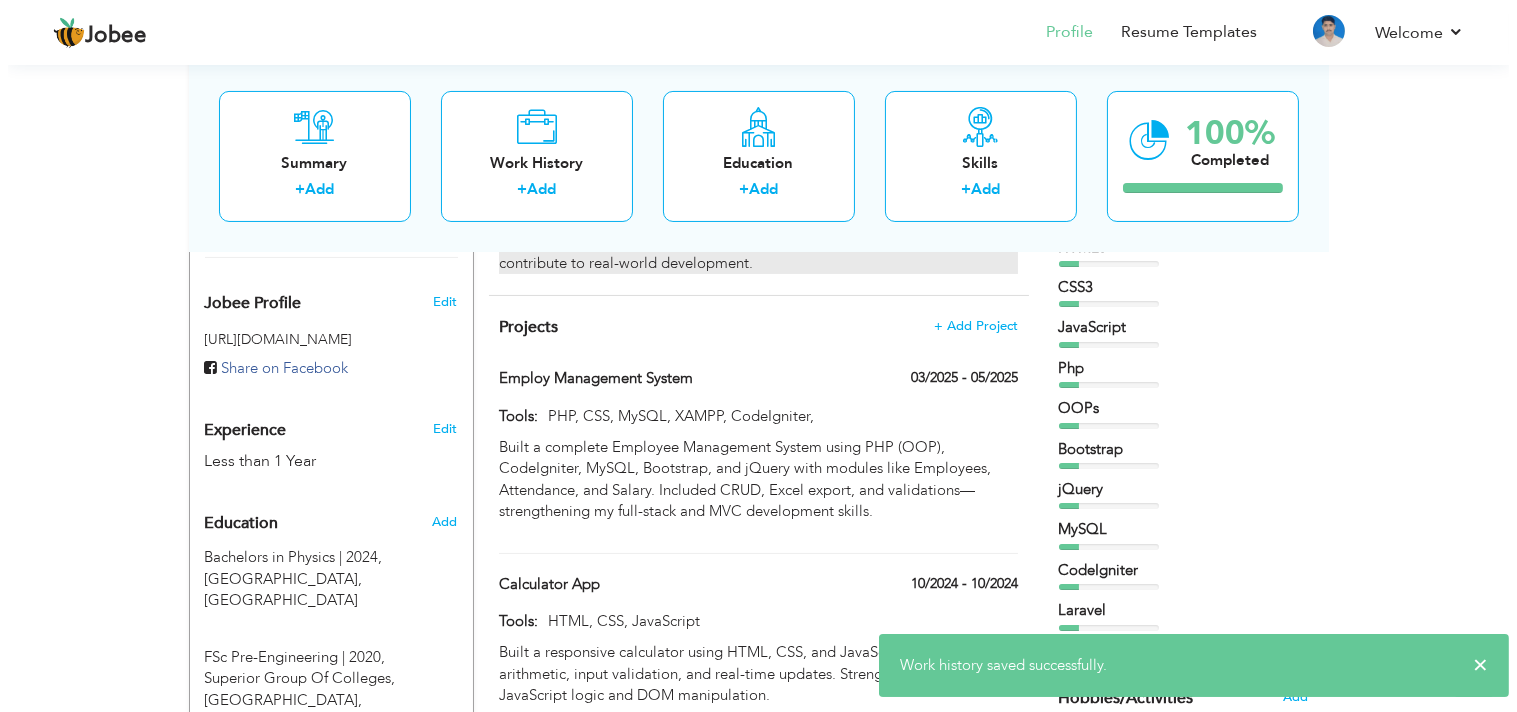 scroll, scrollTop: 578, scrollLeft: 0, axis: vertical 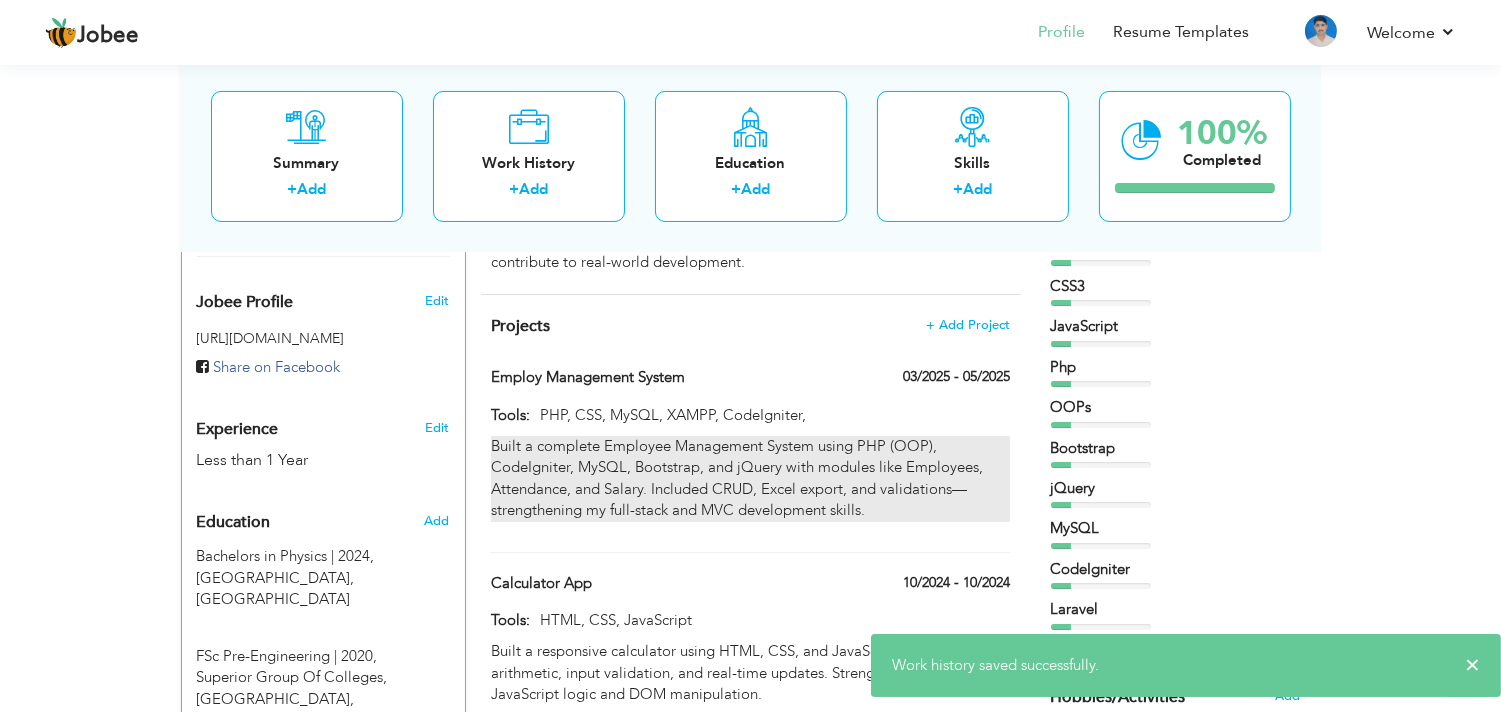 click on "Built a complete Employee Management System using PHP (OOP), CodeIgniter, MySQL, Bootstrap, and jQuery with modules like Employees, Attendance, and Salary. Included CRUD, Excel export, and validations—strengthening my full-stack and MVC development skills." at bounding box center [750, 479] 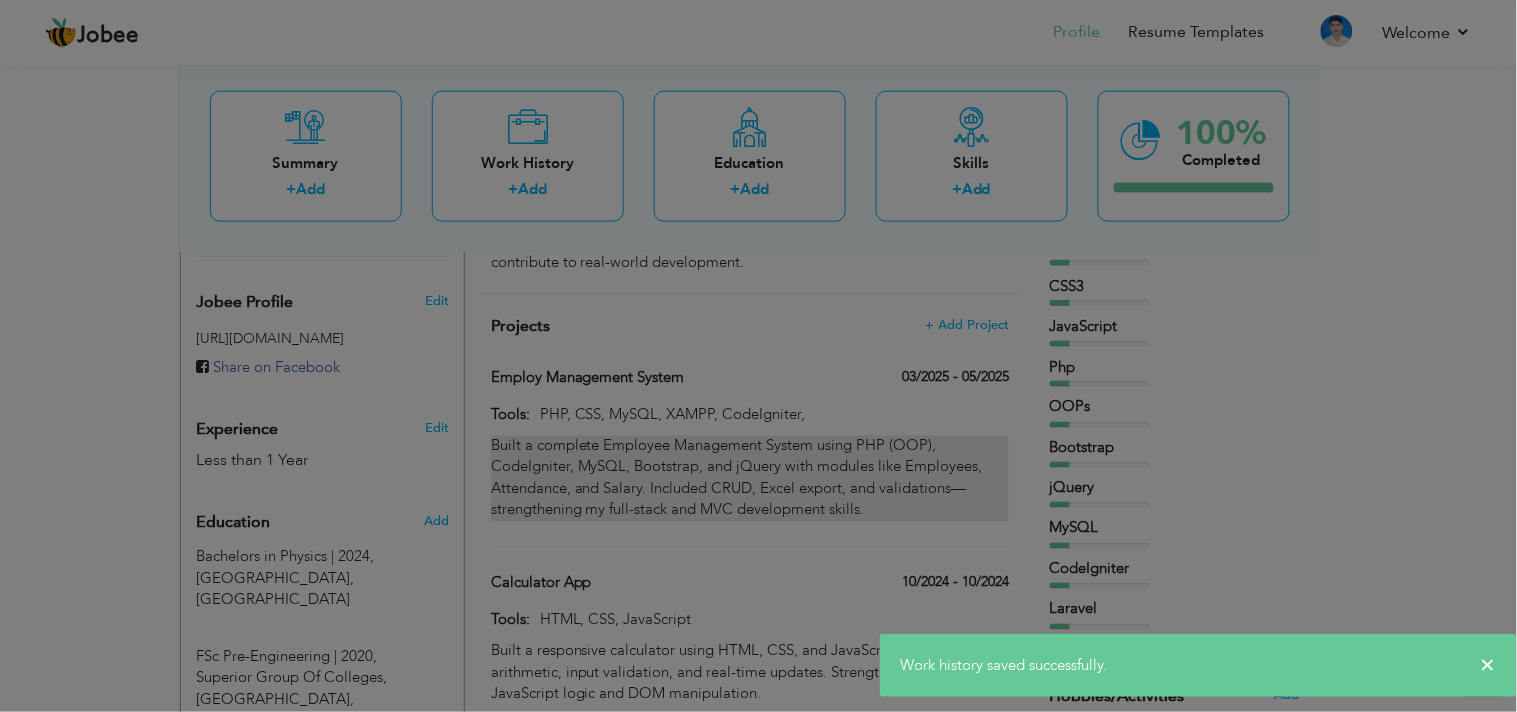 click on "Jobee
Profile
Resume Templates
Resume Templates
Cover Letters
About
My Resume
Welcome
Settings
Log off
Welcome" at bounding box center (758, 220) 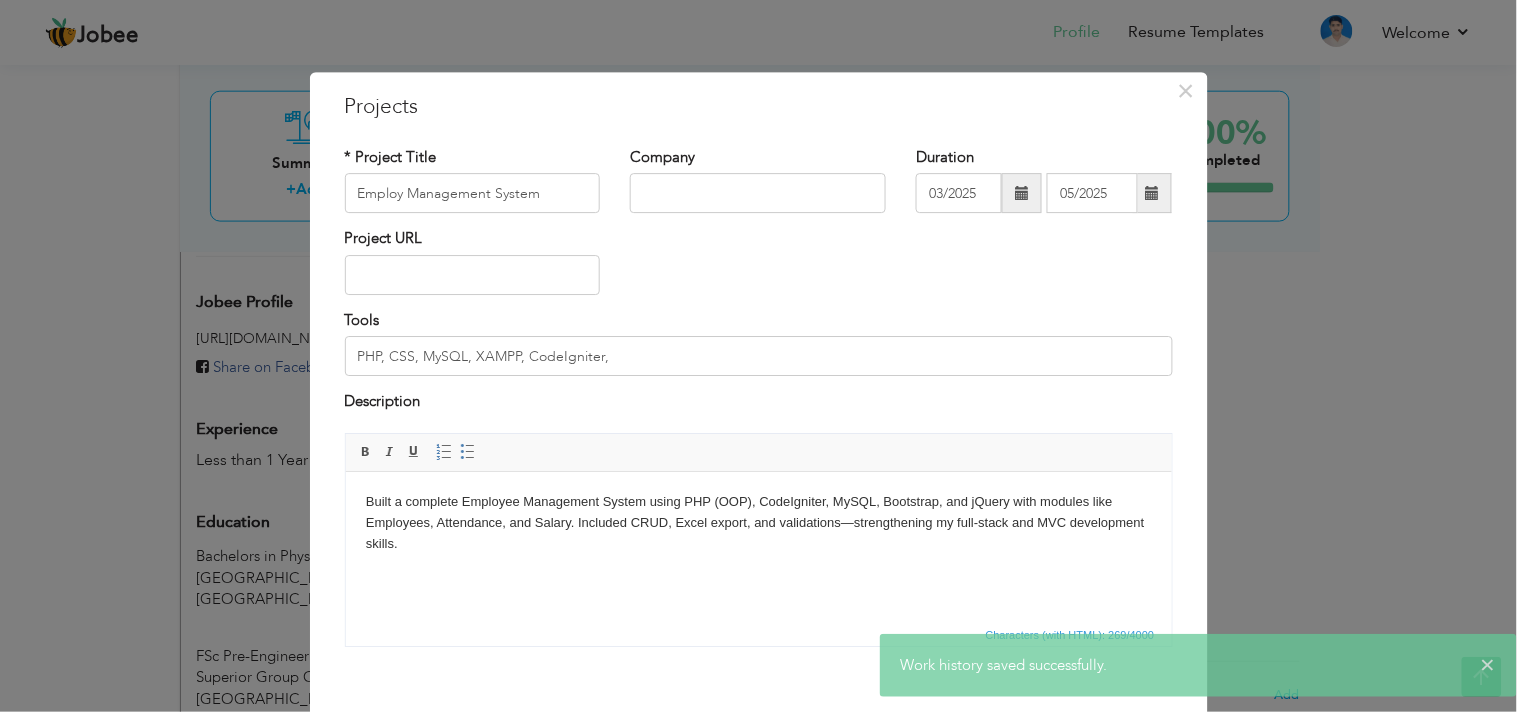 click on "Built a complete Employee Management System using PHP (OOP), CodeIgniter, MySQL, Bootstrap, and jQuery with modules like Employees, Attendance, and Salary. Included CRUD, Excel export, and validations—strengthening my full-stack and MVC development skills." at bounding box center [758, 522] 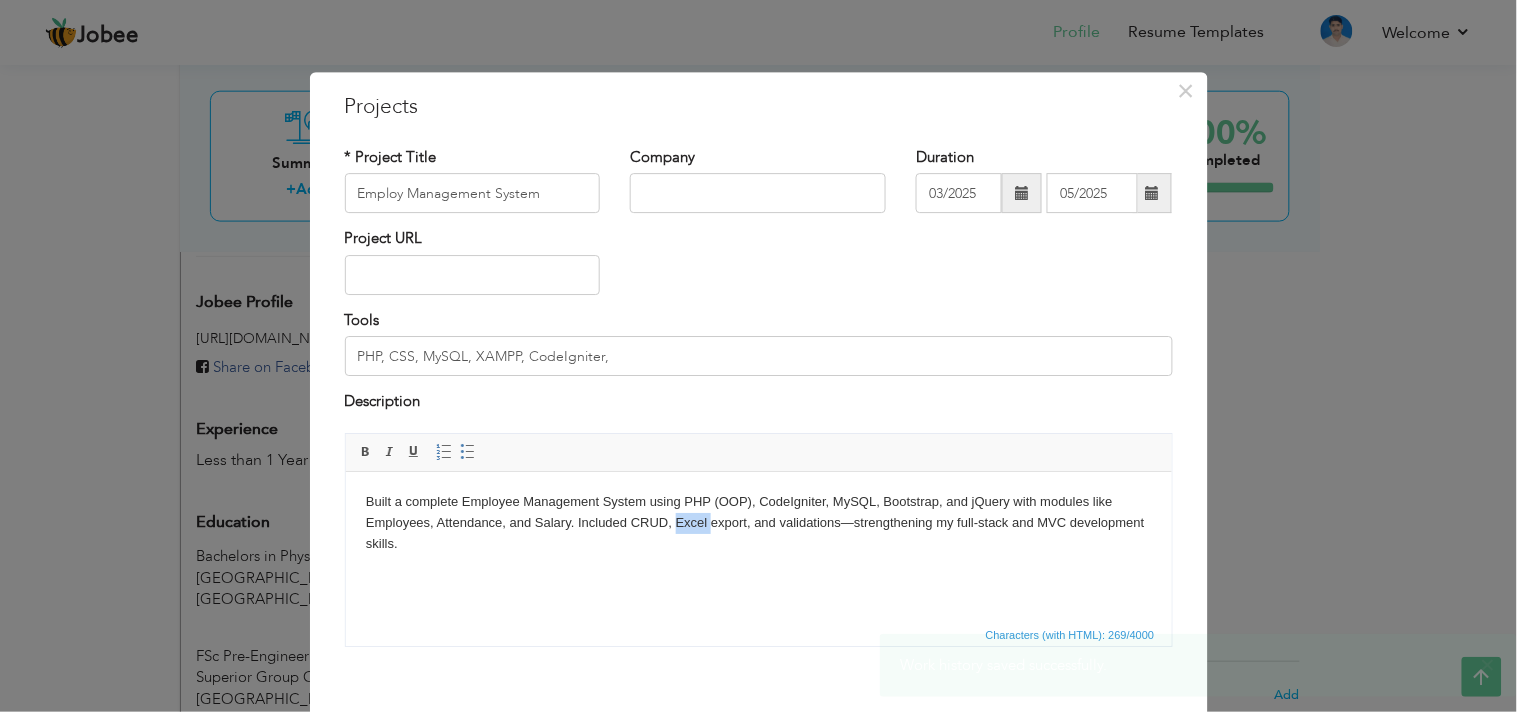 click on "Built a complete Employee Management System using PHP (OOP), CodeIgniter, MySQL, Bootstrap, and jQuery with modules like Employees, Attendance, and Salary. Included CRUD, Excel export, and validations—strengthening my full-stack and MVC development skills." at bounding box center [758, 522] 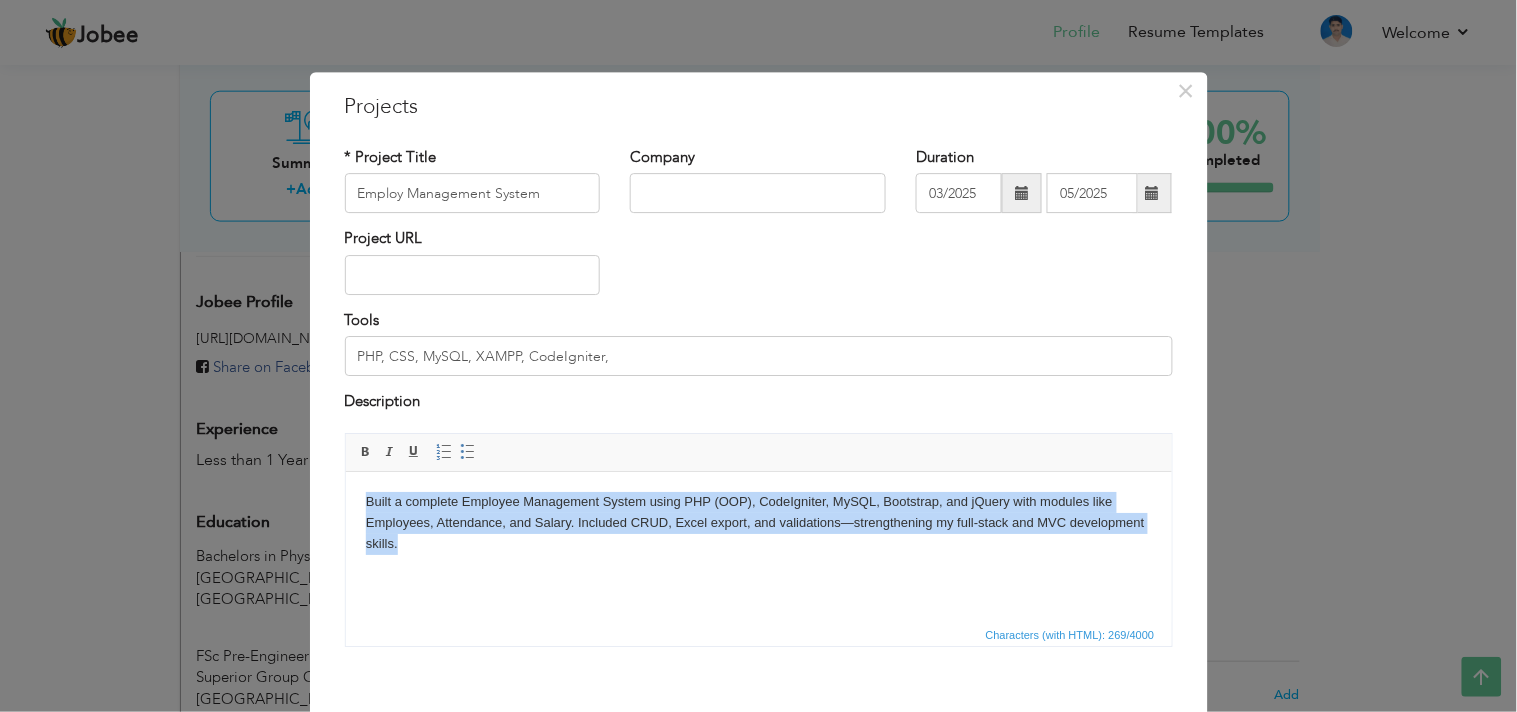 click on "Built a complete Employee Management System using PHP (OOP), CodeIgniter, MySQL, Bootstrap, and jQuery with modules like Employees, Attendance, and Salary. Included CRUD, Excel export, and validations—strengthening my full-stack and MVC development skills." at bounding box center [758, 522] 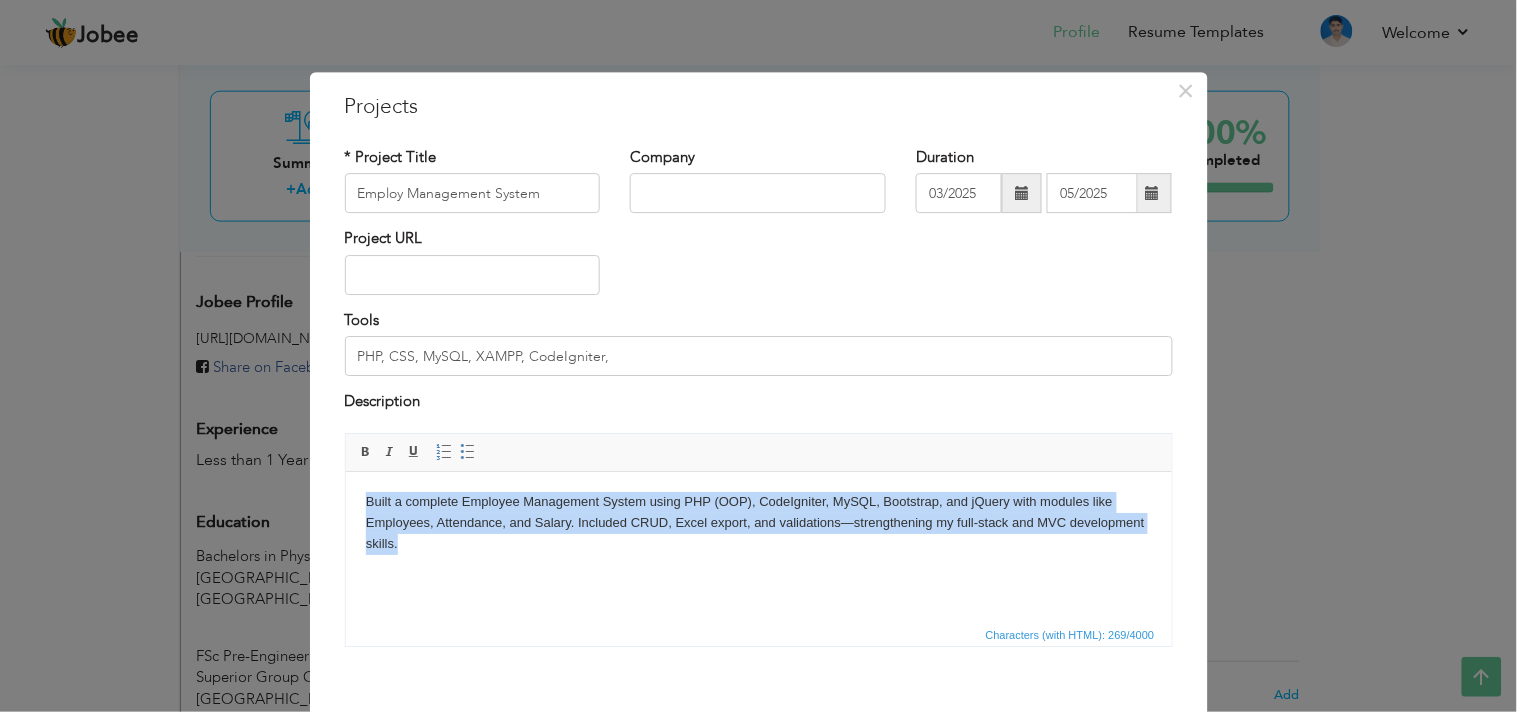 click on "Built a complete Employee Management System using PHP (OOP), CodeIgniter, MySQL, Bootstrap, and jQuery with modules like Employees, Attendance, and Salary. Included CRUD, Excel export, and validations—strengthening my full-stack and MVC development skills." at bounding box center [758, 522] 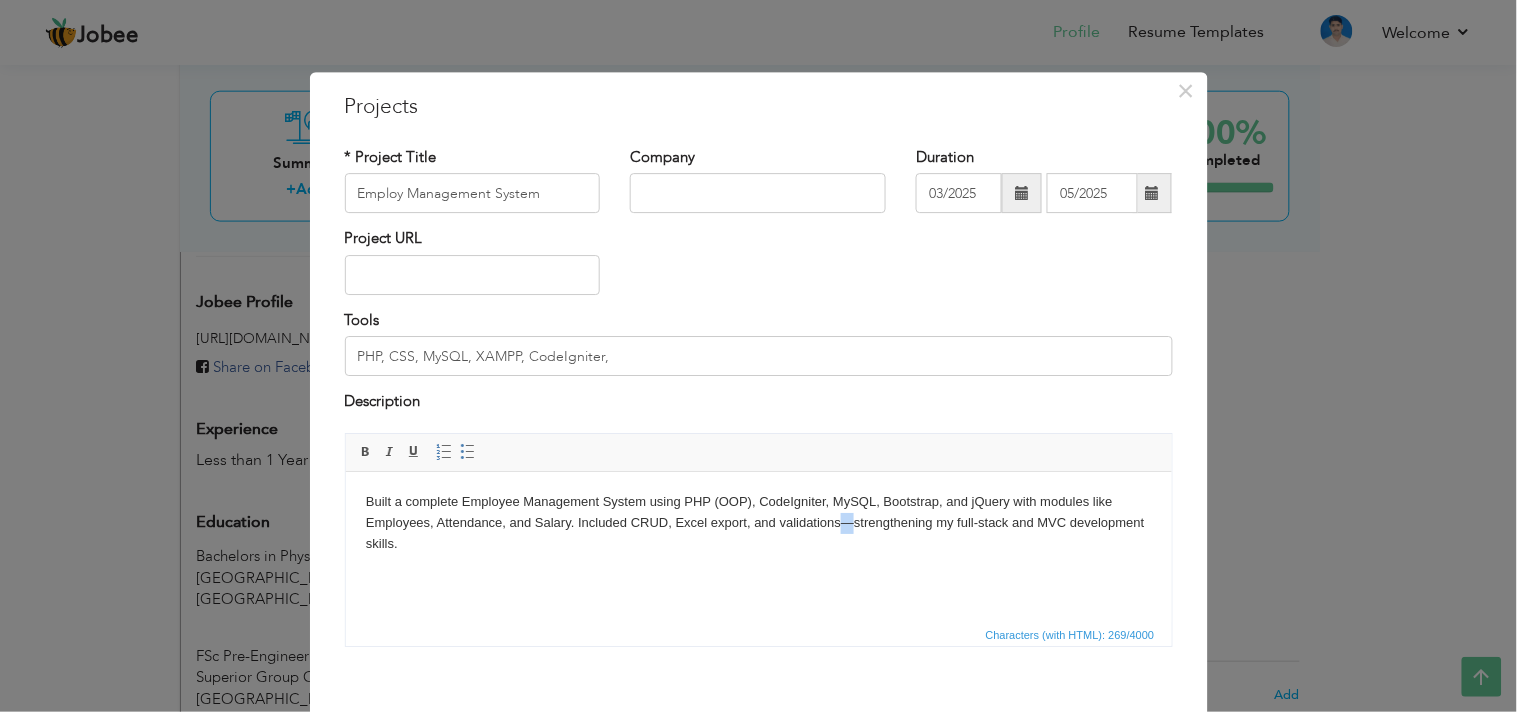 drag, startPoint x: 838, startPoint y: 525, endPoint x: 852, endPoint y: 524, distance: 14.035668 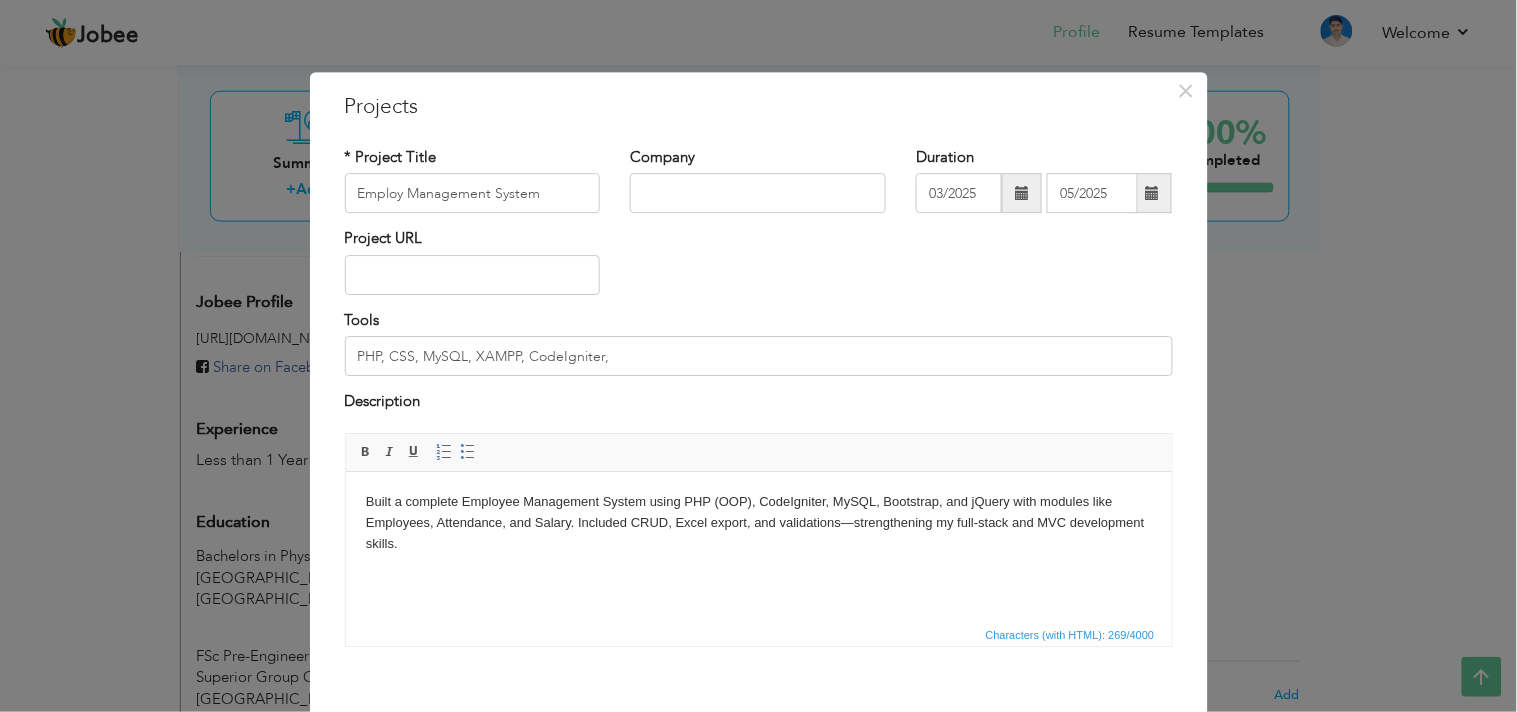click on "Built a complete Employee Management System using PHP (OOP), CodeIgniter, MySQL, Bootstrap, and jQuery with modules like Employees, Attendance, and Salary. Included CRUD, Excel export, and validations—strengthening my full-stack and MVC development skills." at bounding box center [758, 522] 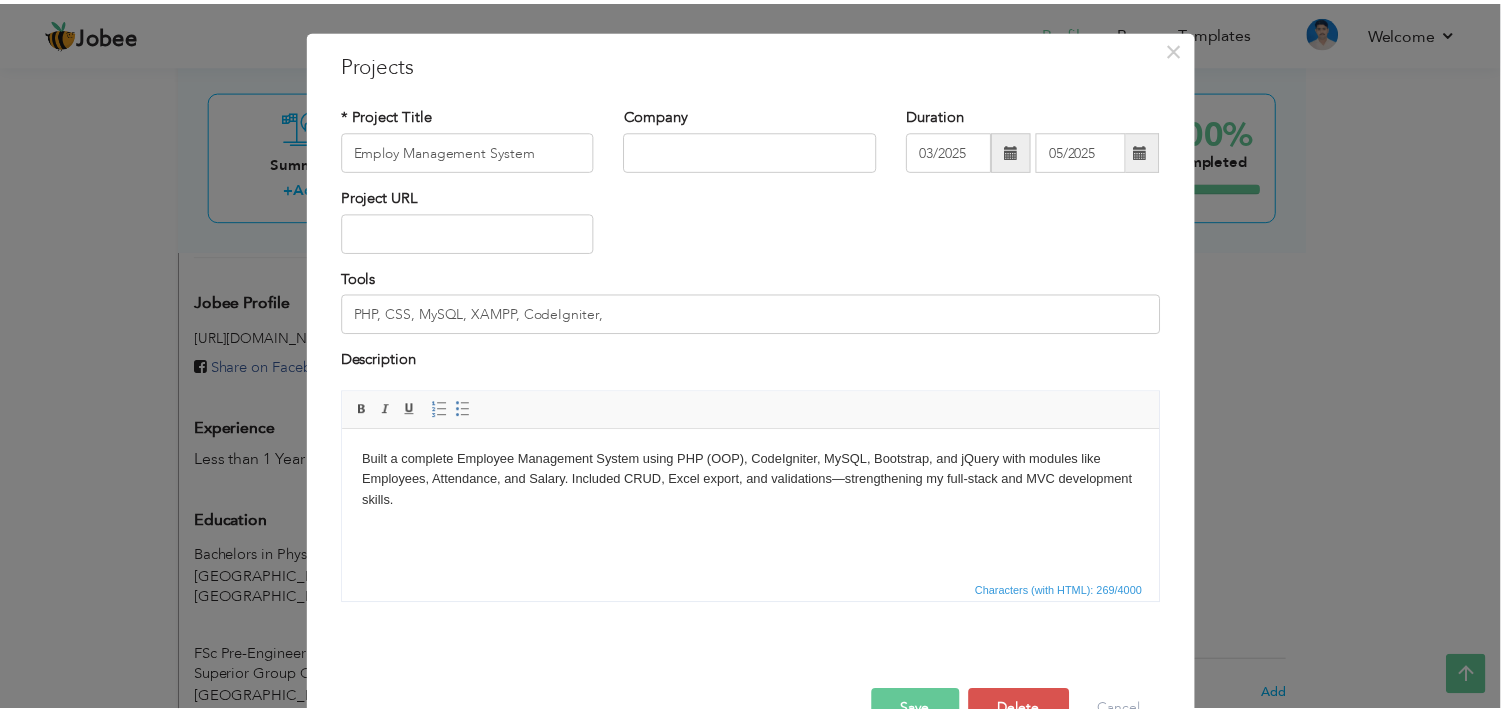 scroll, scrollTop: 43, scrollLeft: 0, axis: vertical 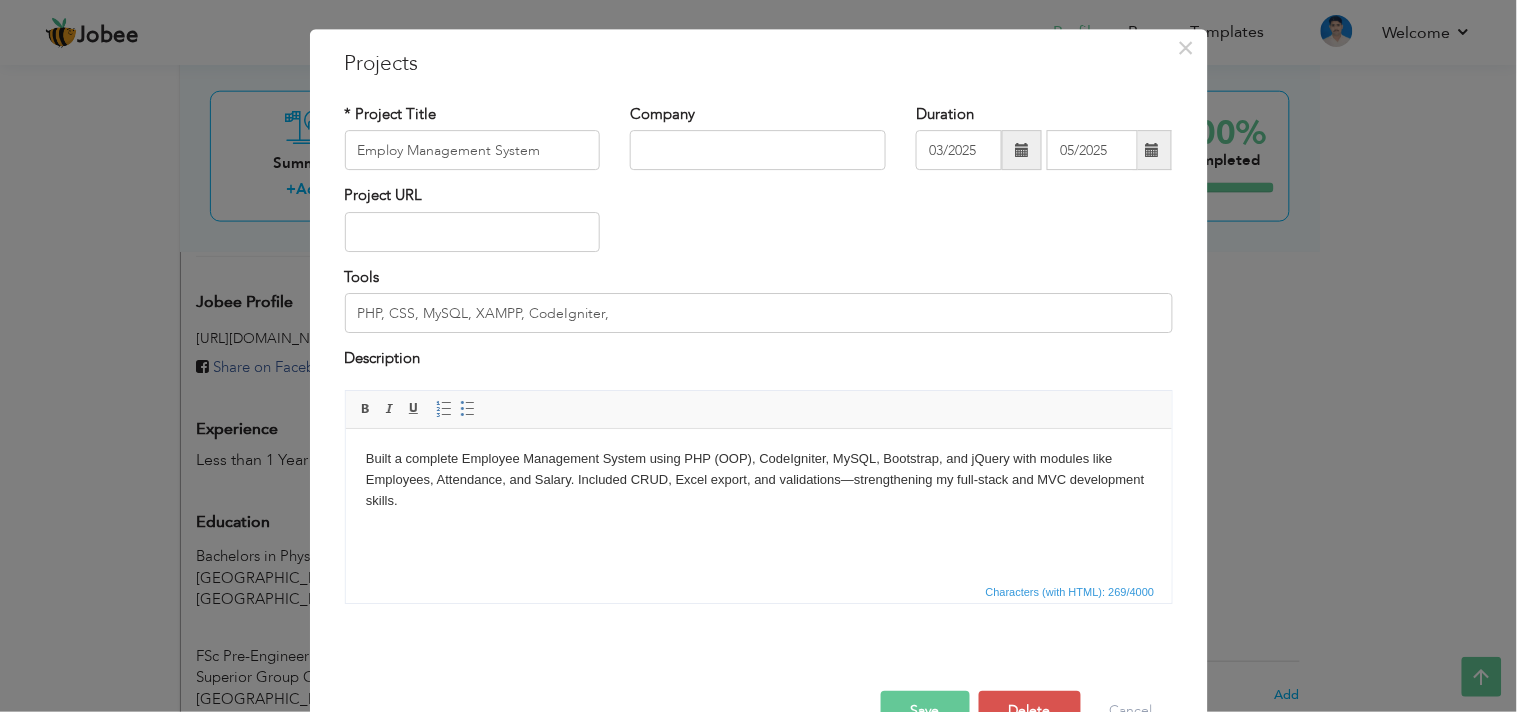 click on "Save" at bounding box center [925, 711] 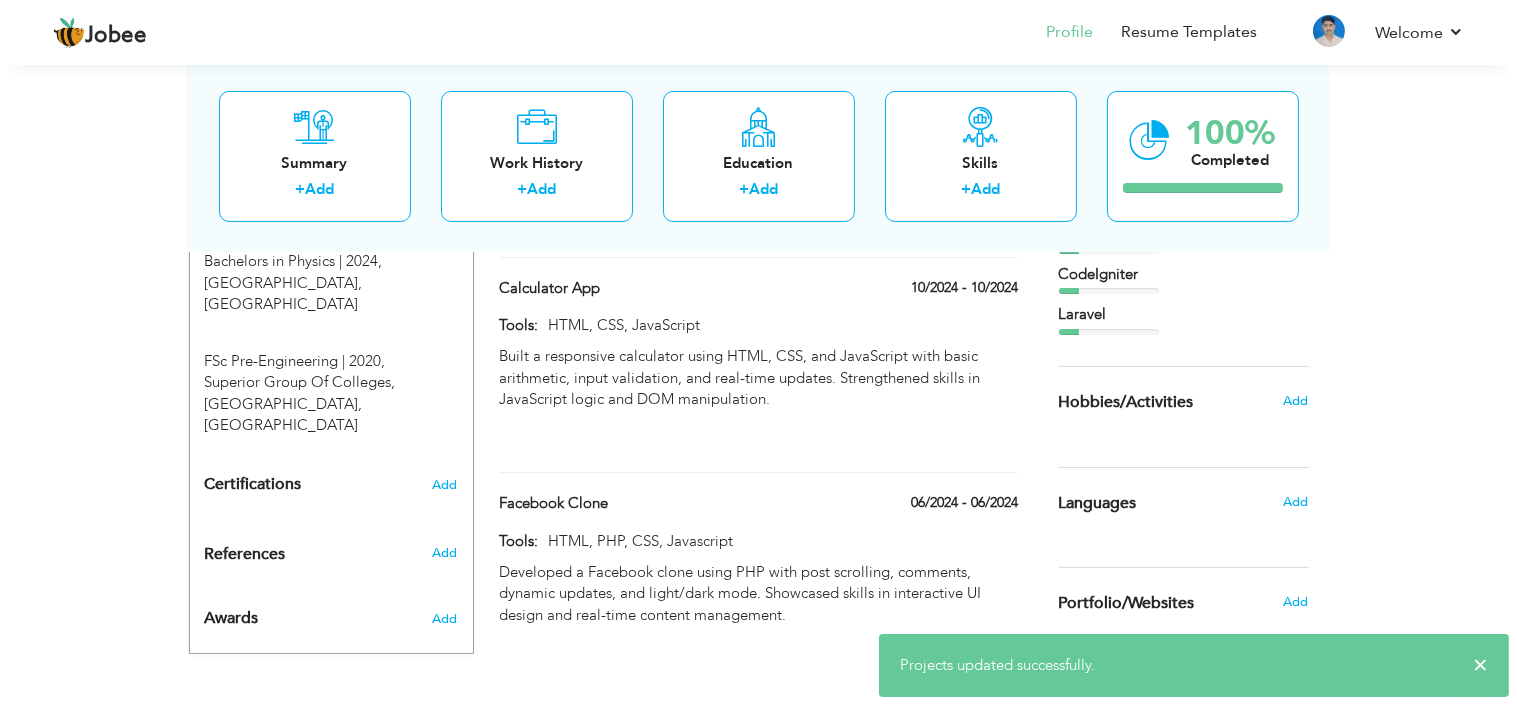 scroll, scrollTop: 865, scrollLeft: 0, axis: vertical 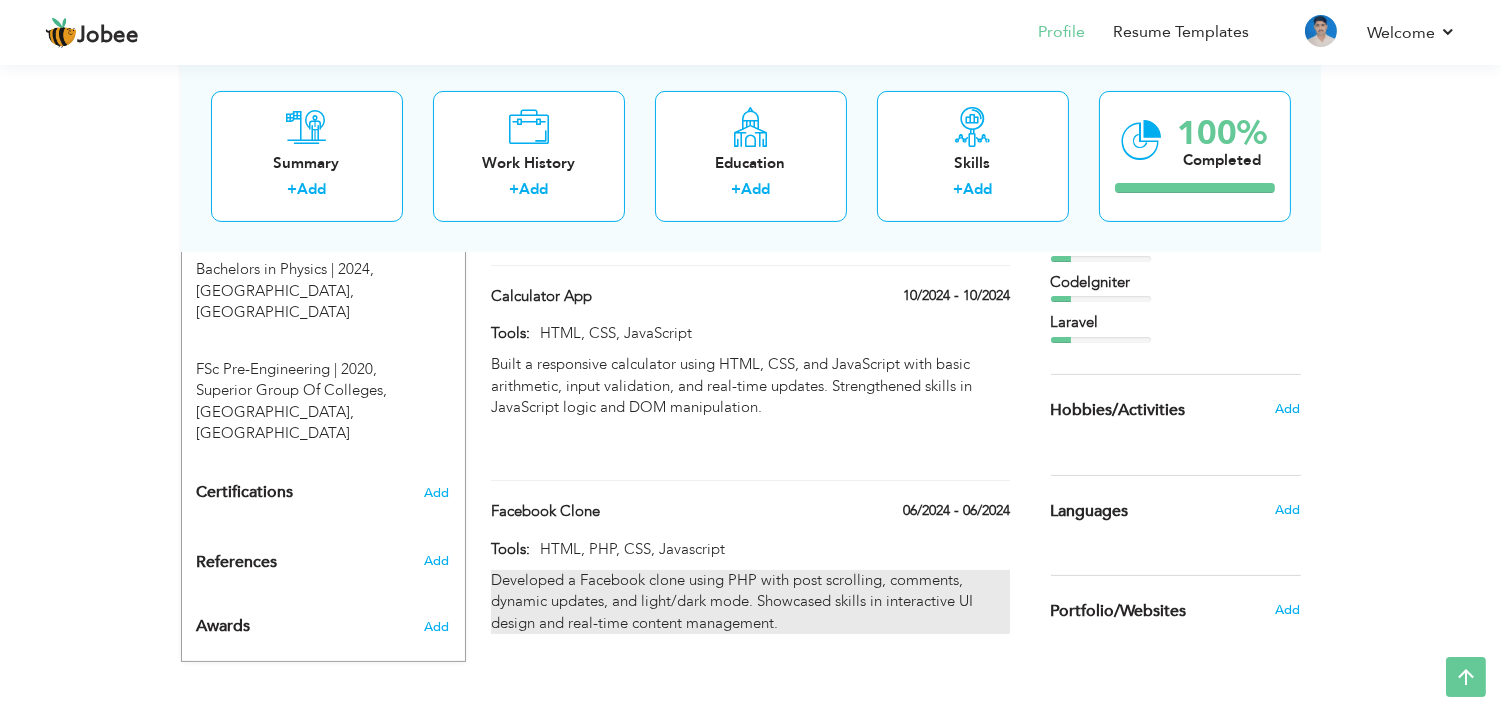 click on "Developed a Facebook clone using PHP with post scrolling, comments, dynamic updates, and light/dark mode. Showcased skills in interactive UI design and real-time content management." at bounding box center [750, 602] 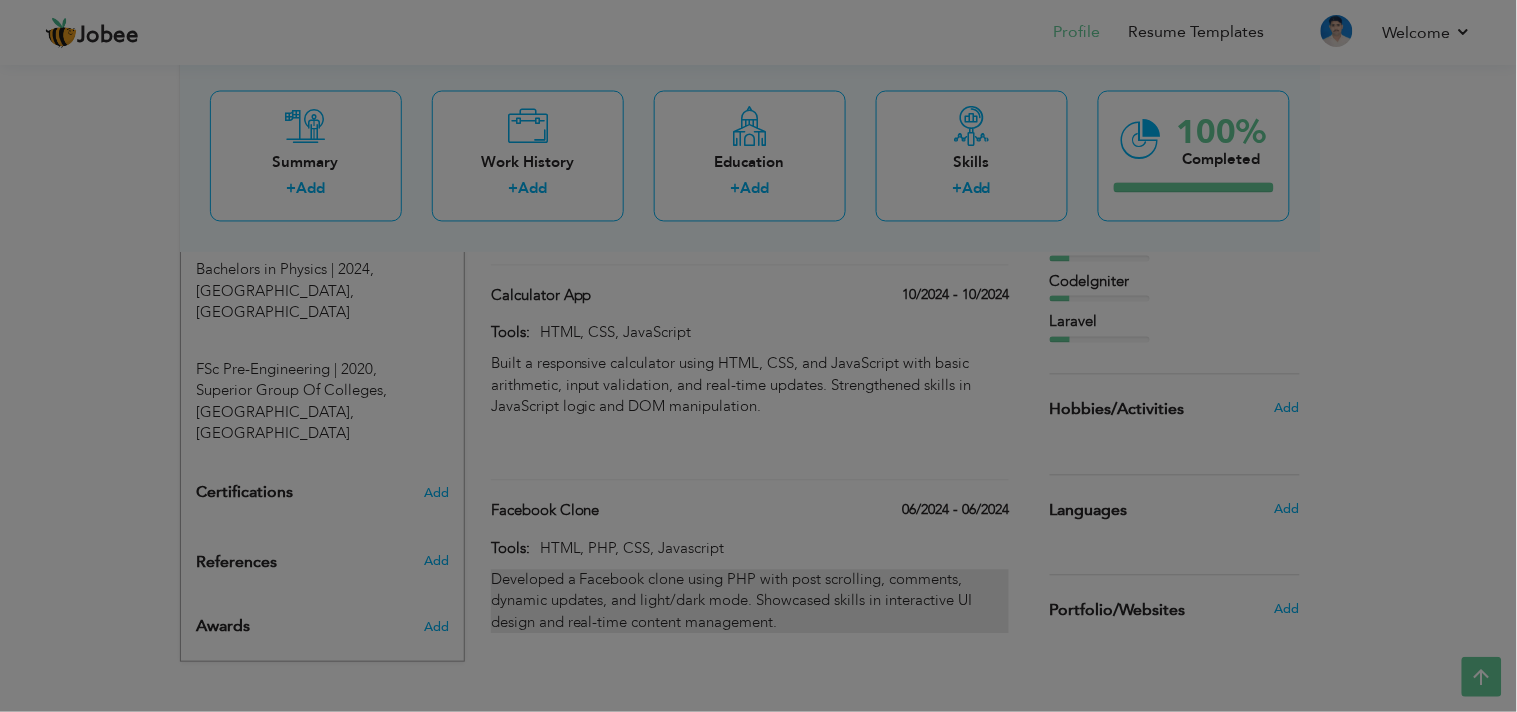 scroll, scrollTop: 0, scrollLeft: 0, axis: both 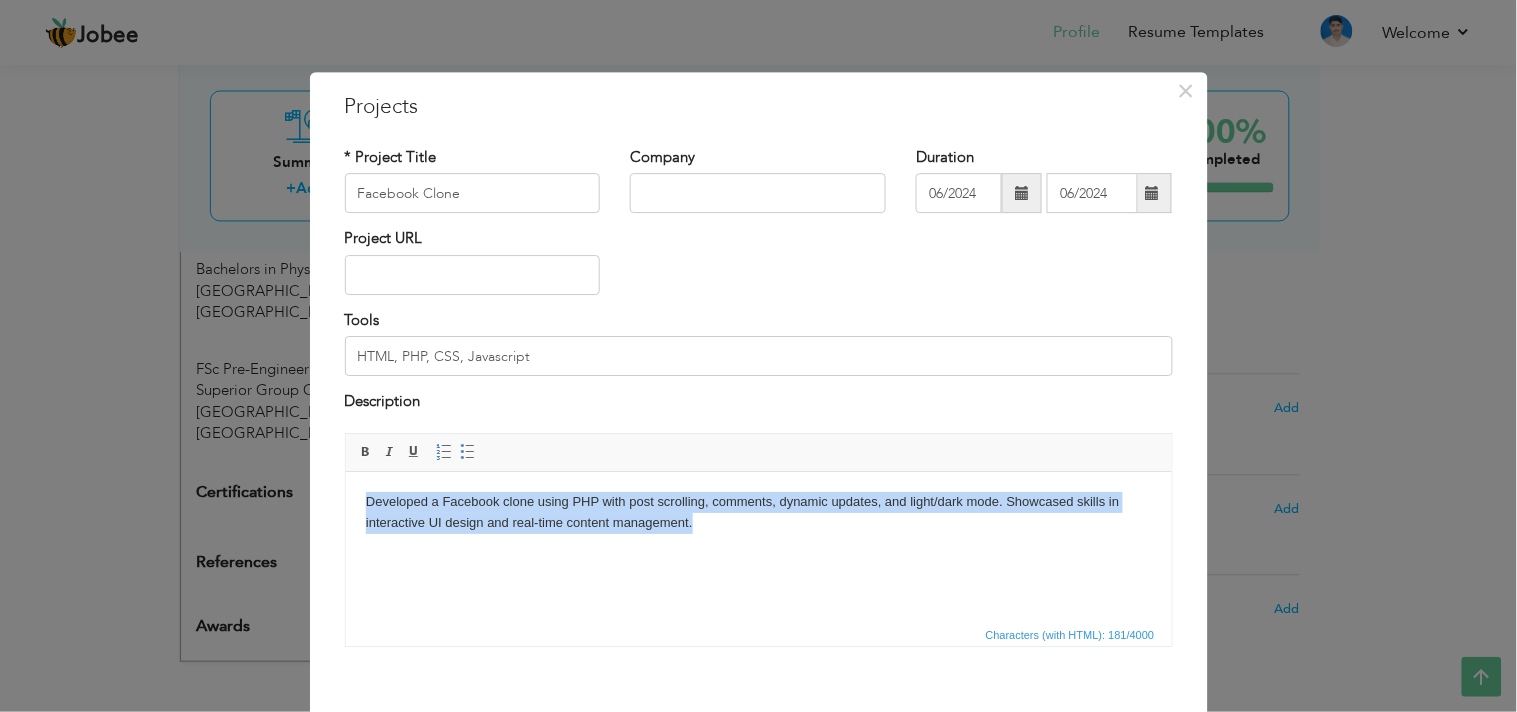 drag, startPoint x: 680, startPoint y: 528, endPoint x: 332, endPoint y: 509, distance: 348.51828 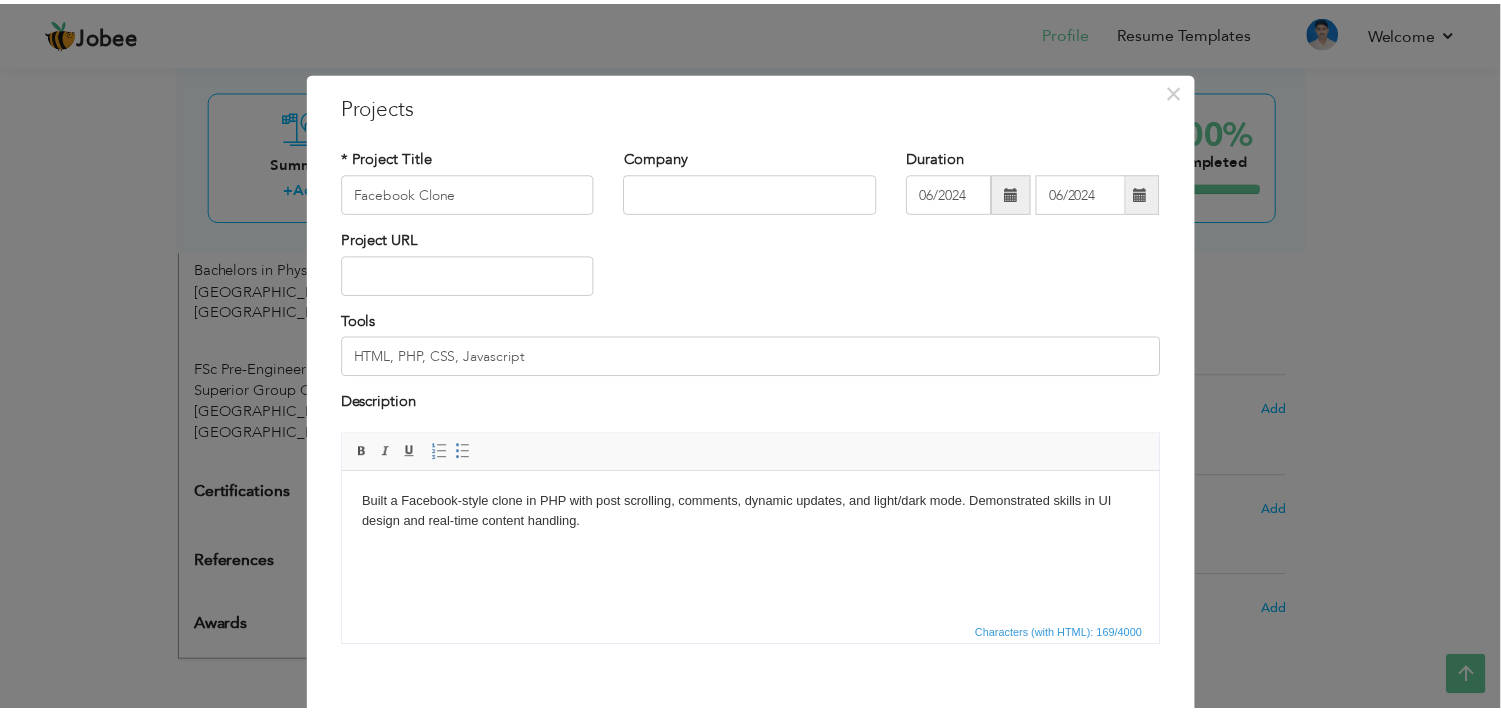 scroll, scrollTop: 97, scrollLeft: 0, axis: vertical 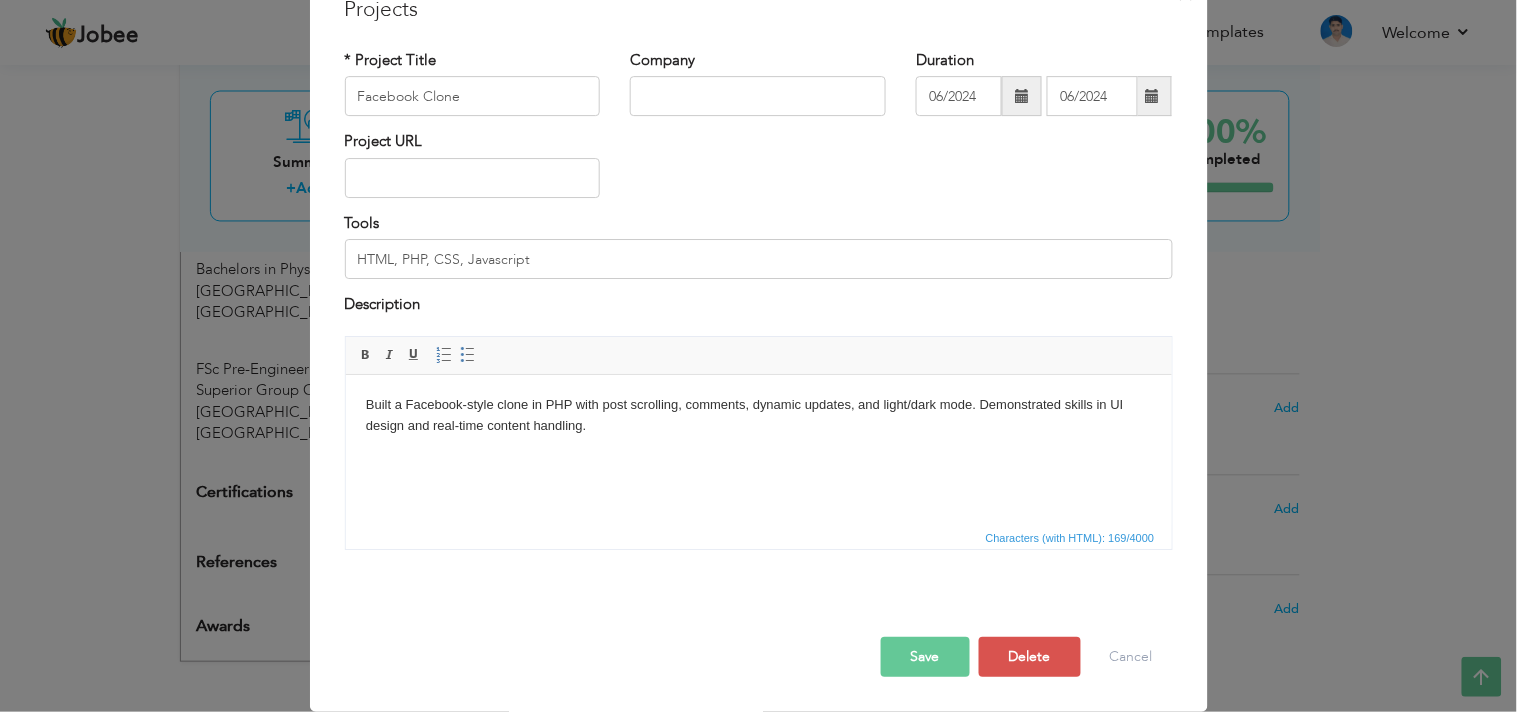 click on "Save" at bounding box center (925, 657) 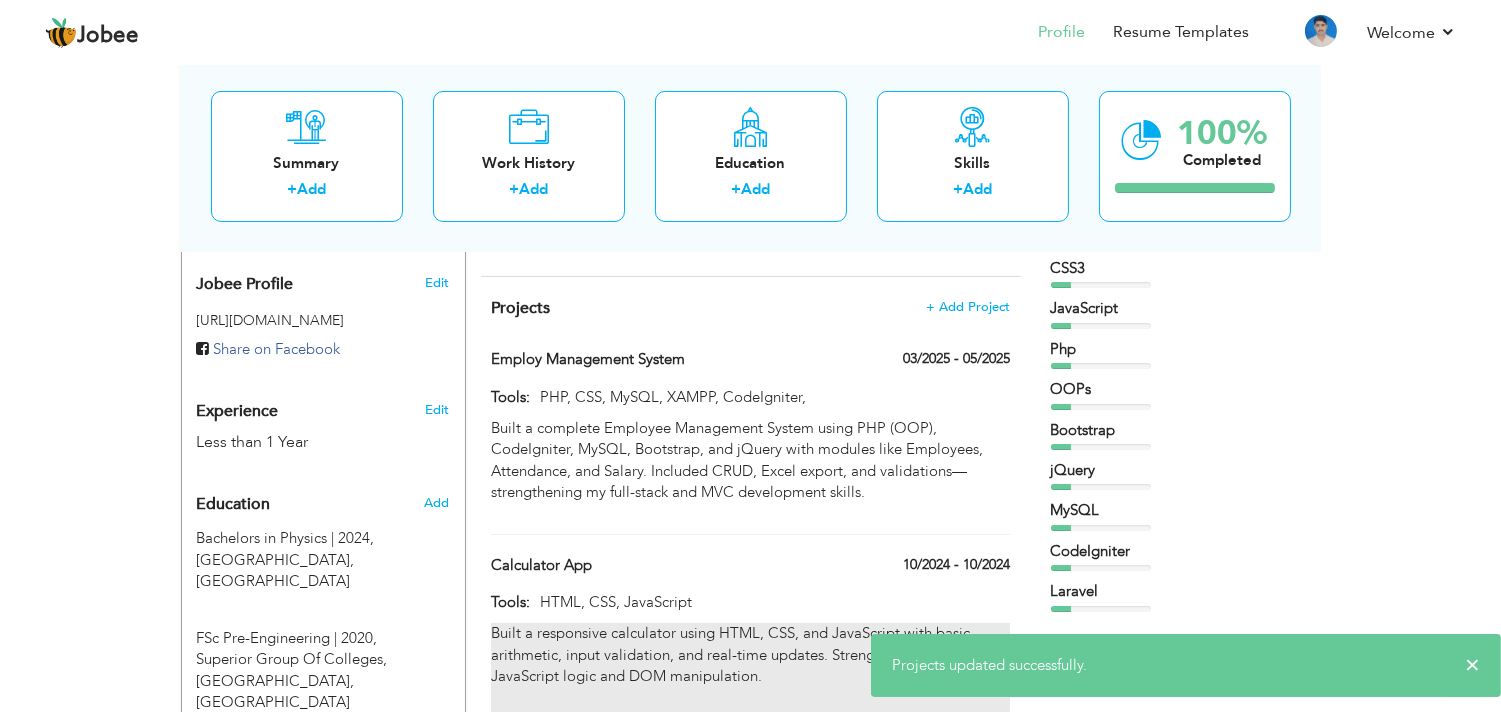 scroll, scrollTop: 0, scrollLeft: 0, axis: both 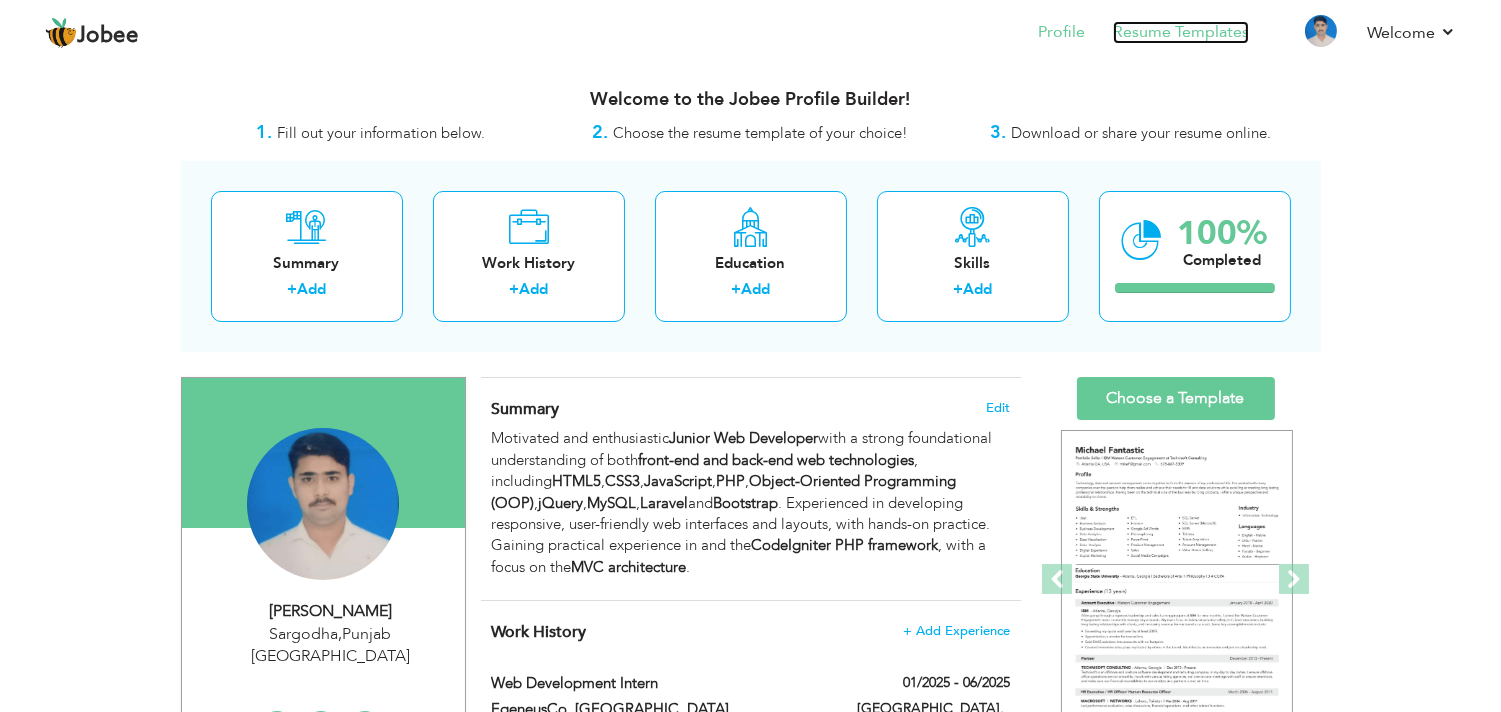 click on "Resume Templates" at bounding box center [1181, 32] 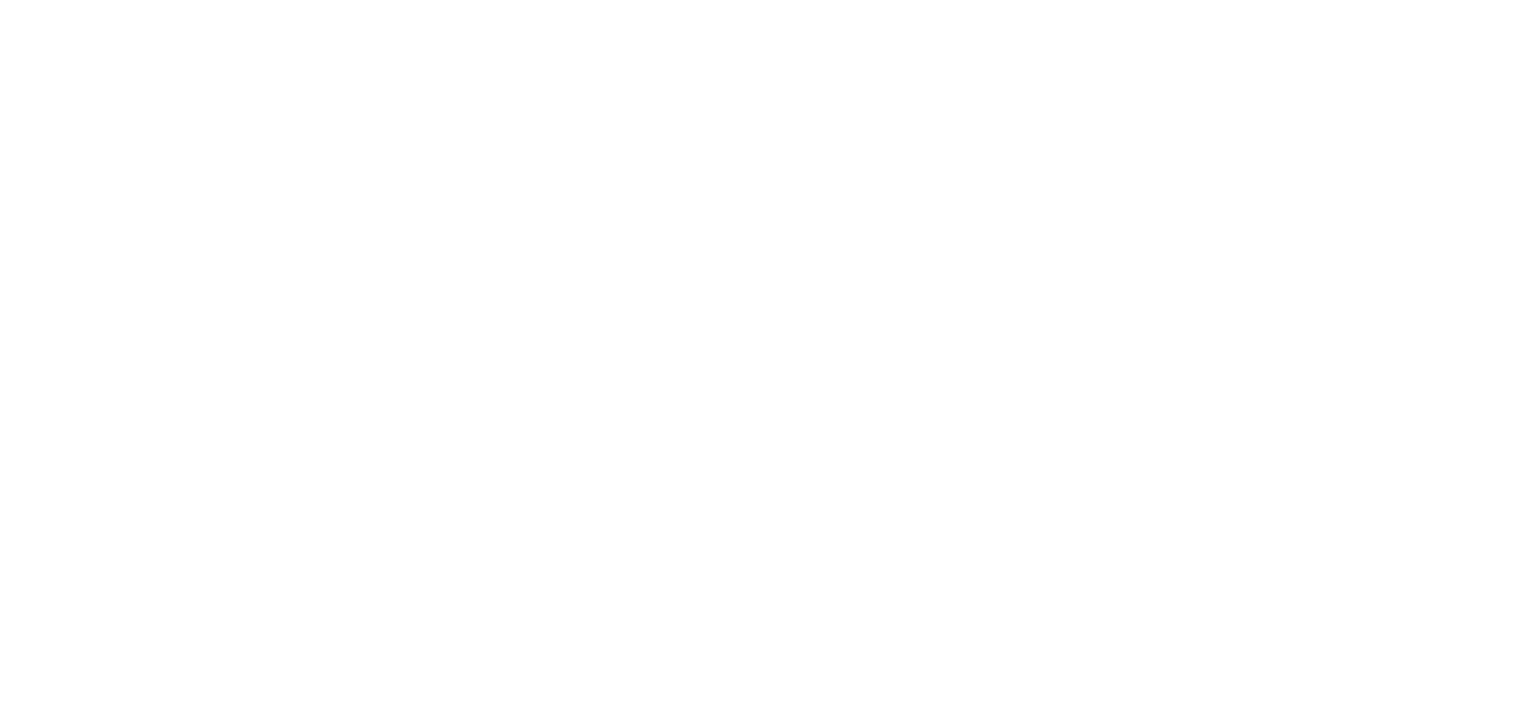 scroll, scrollTop: 0, scrollLeft: 0, axis: both 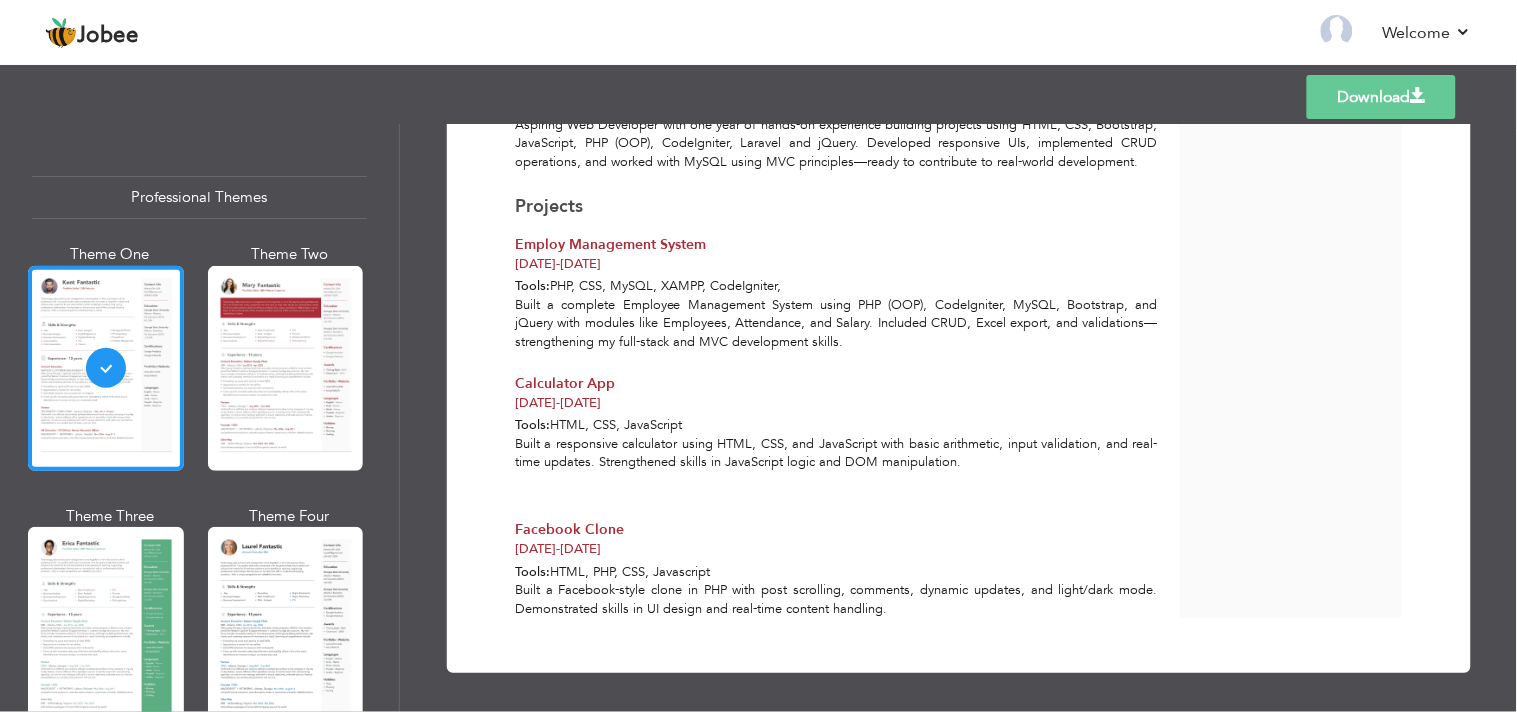 click on "Download" at bounding box center [1381, 97] 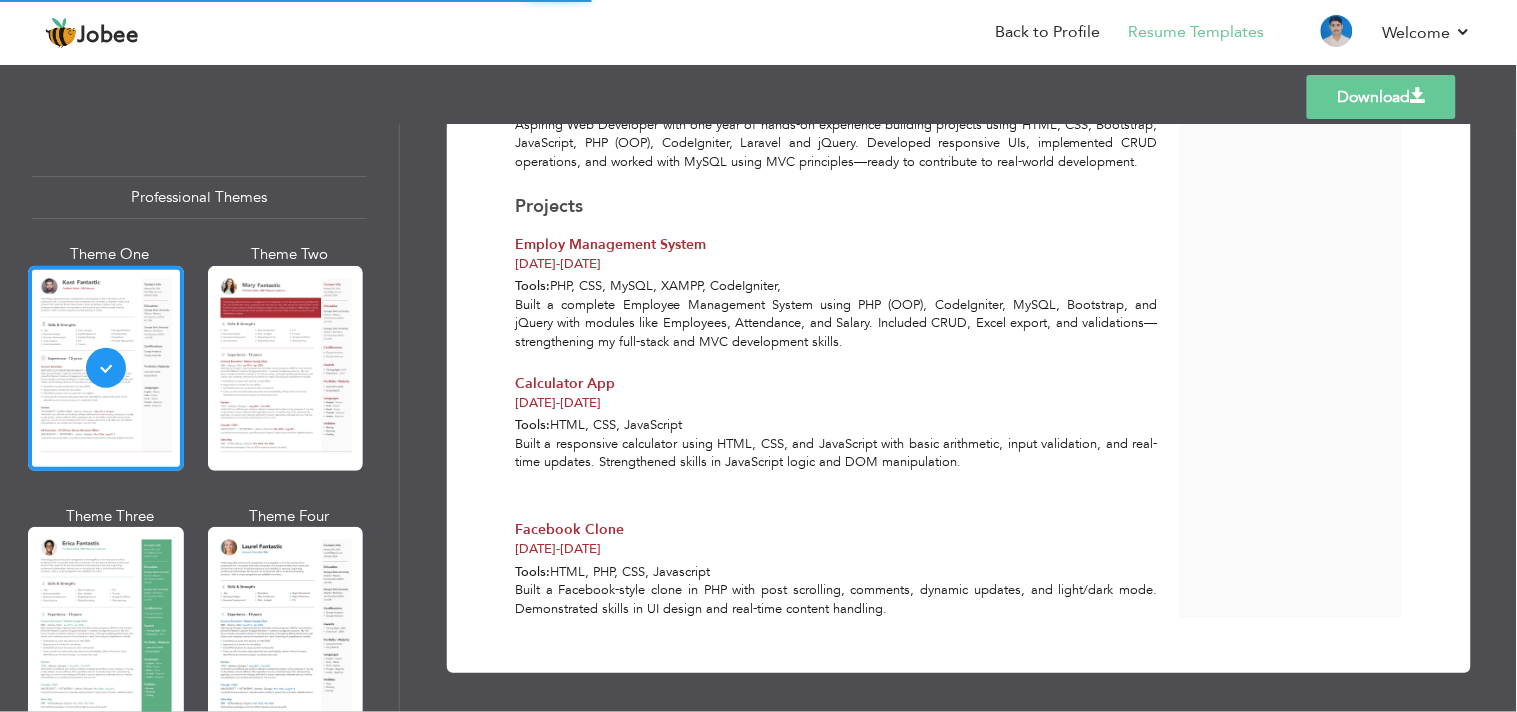 scroll, scrollTop: 0, scrollLeft: 0, axis: both 